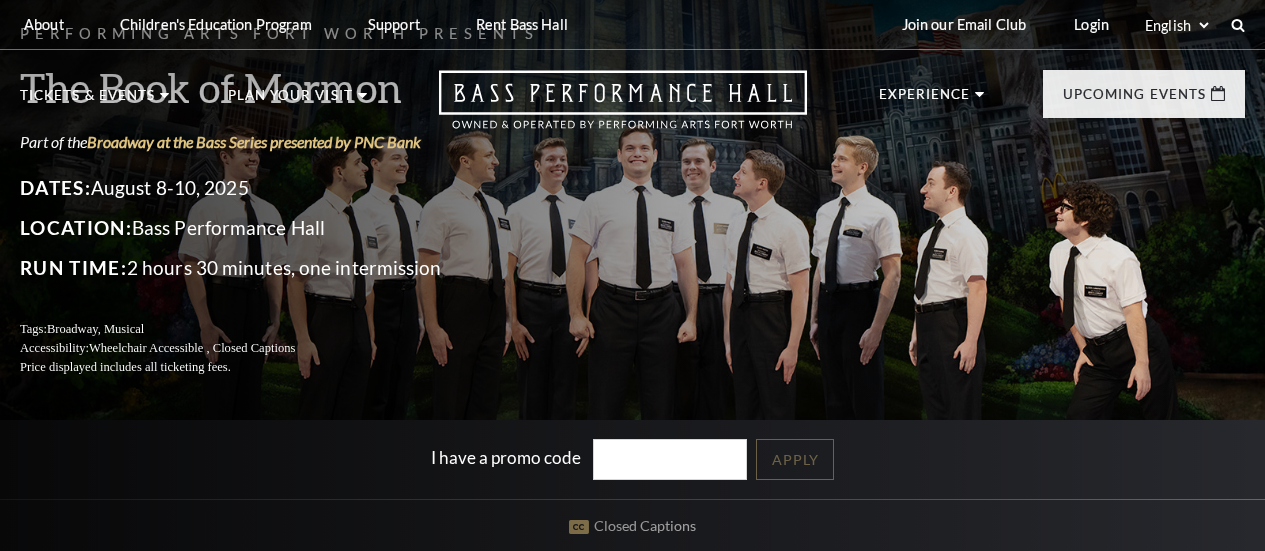 scroll, scrollTop: 0, scrollLeft: 0, axis: both 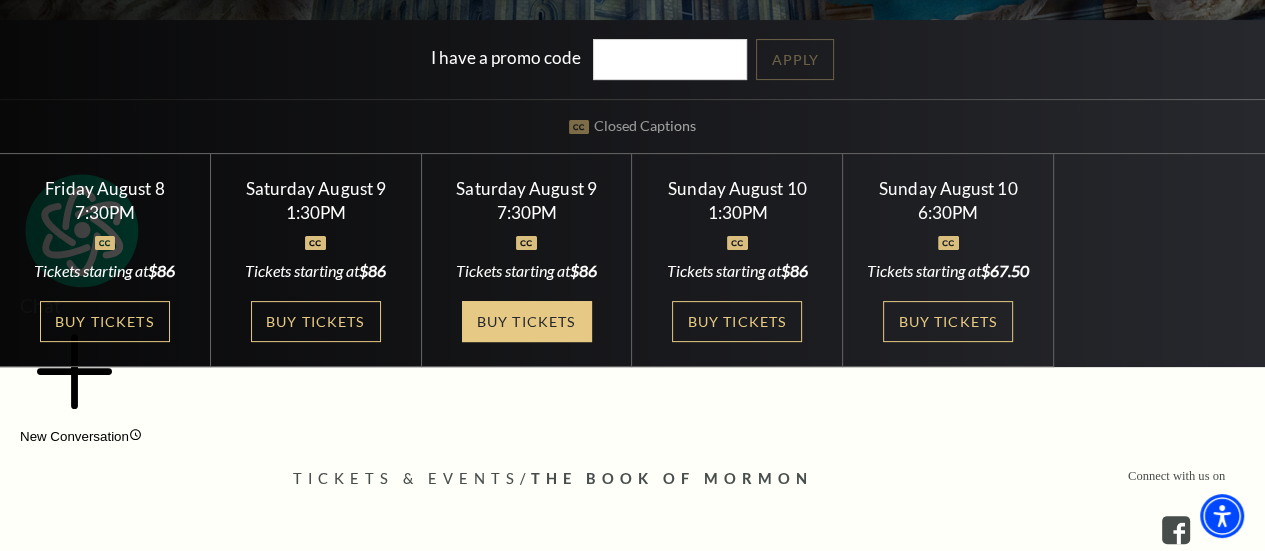 click on "Buy Tickets" at bounding box center [527, 321] 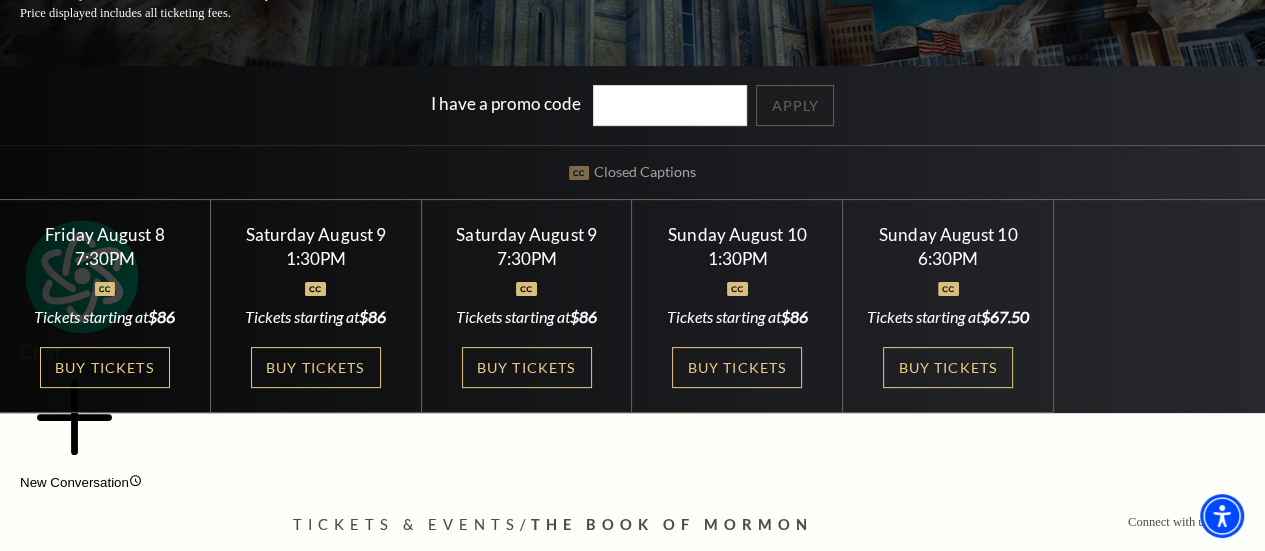 scroll, scrollTop: 400, scrollLeft: 0, axis: vertical 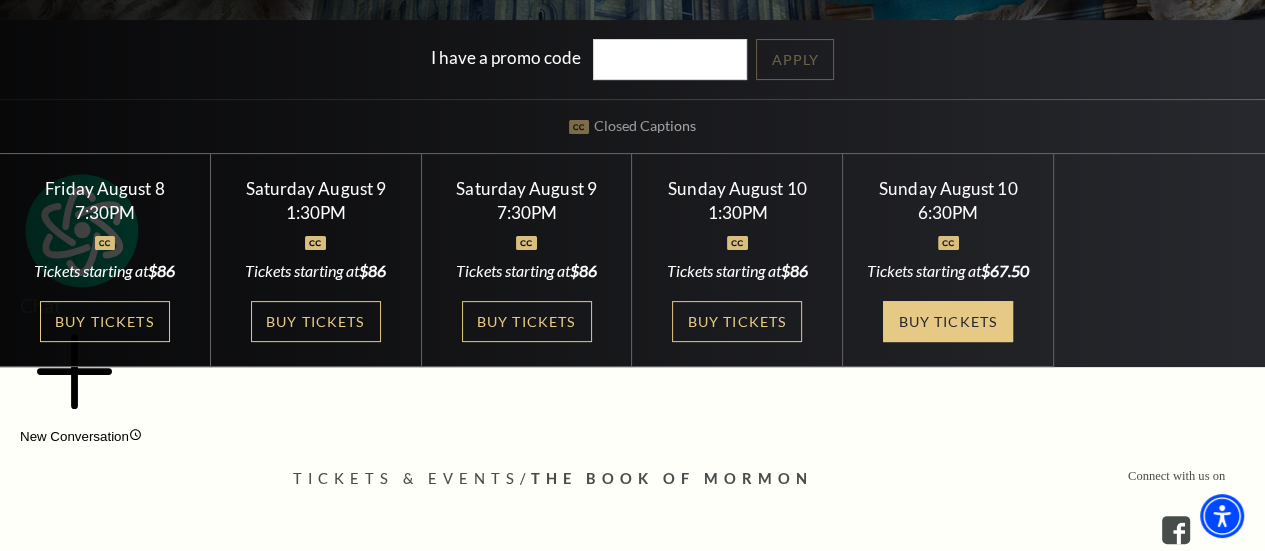 click on "Buy Tickets" at bounding box center [948, 321] 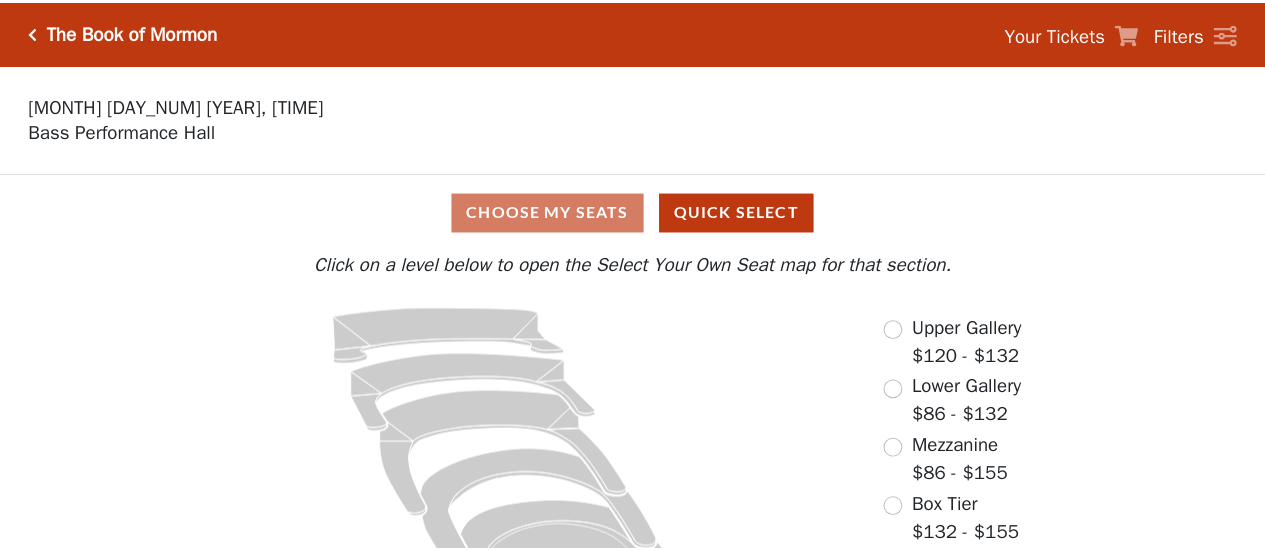 scroll, scrollTop: 0, scrollLeft: 0, axis: both 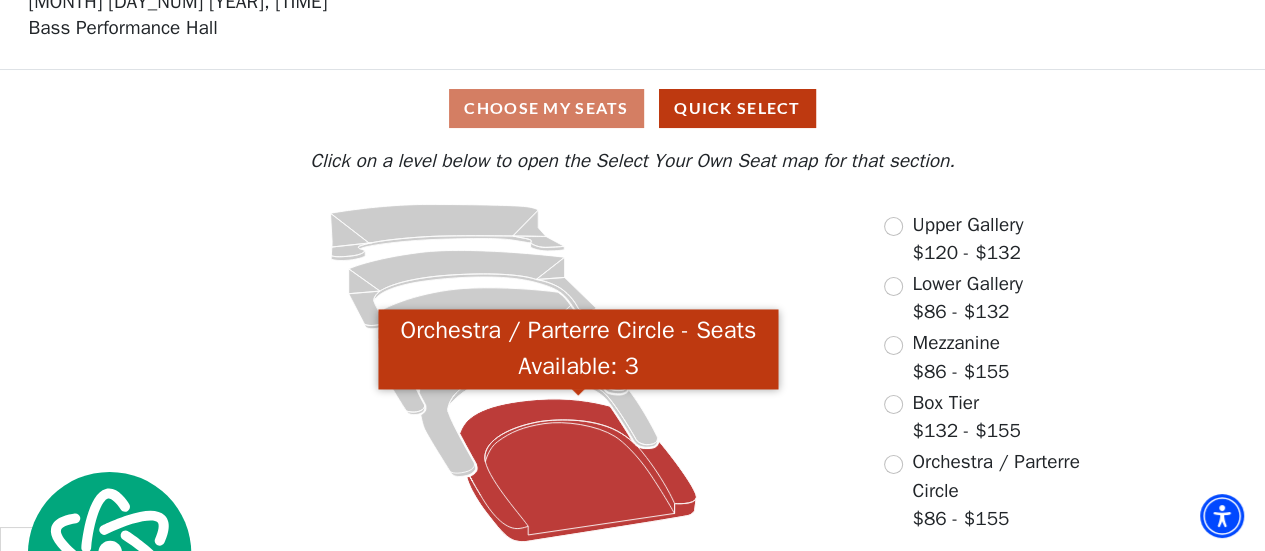 click 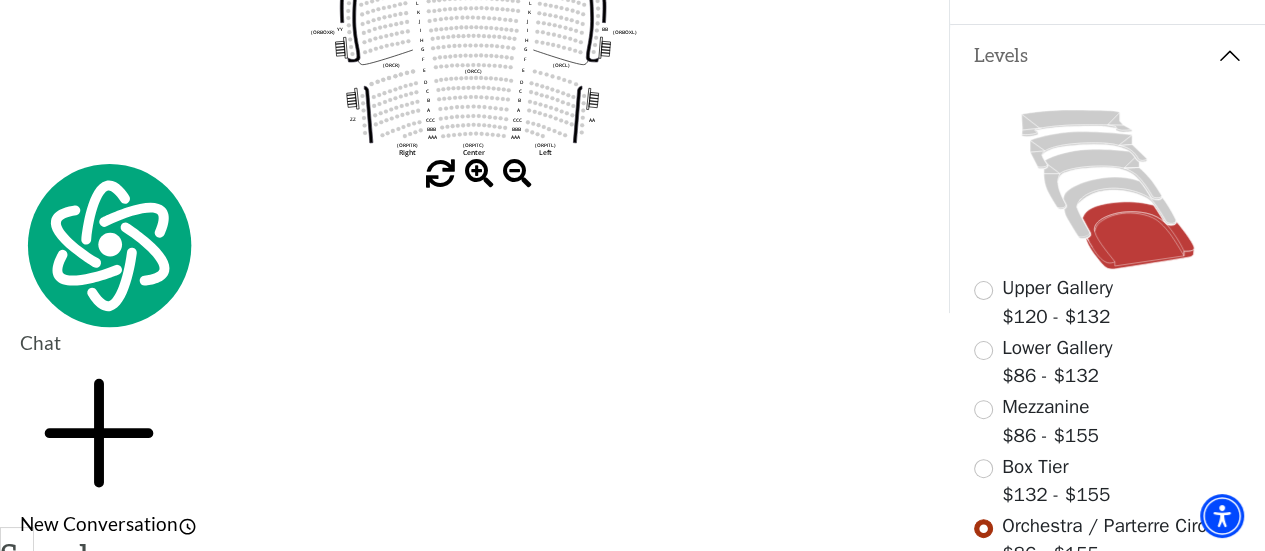 scroll, scrollTop: 500, scrollLeft: 0, axis: vertical 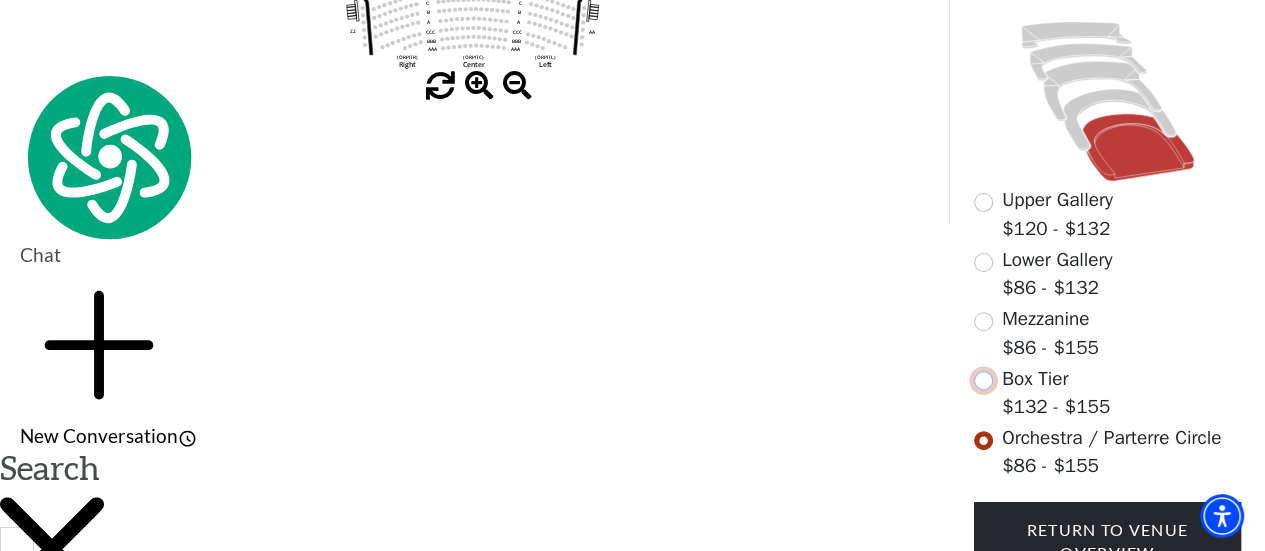 click at bounding box center [983, 380] 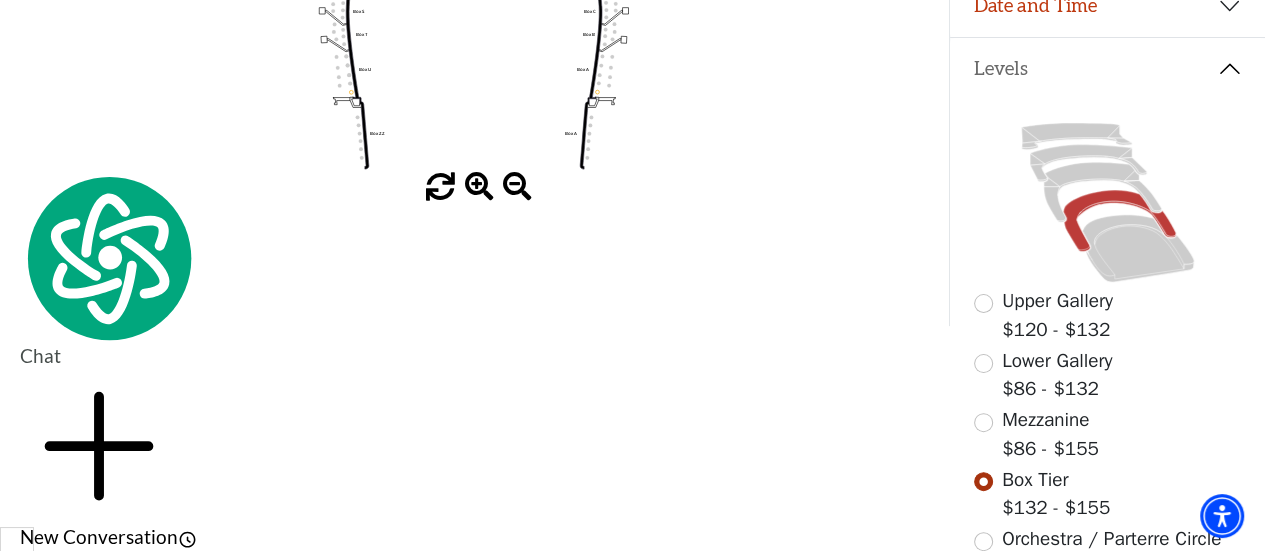 scroll, scrollTop: 400, scrollLeft: 0, axis: vertical 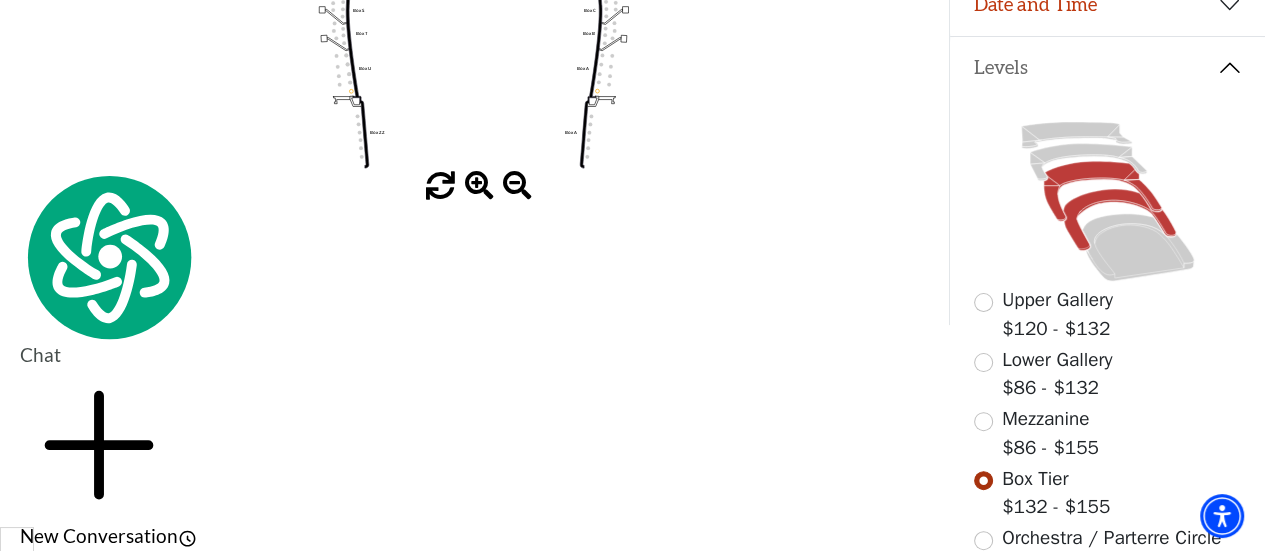 click 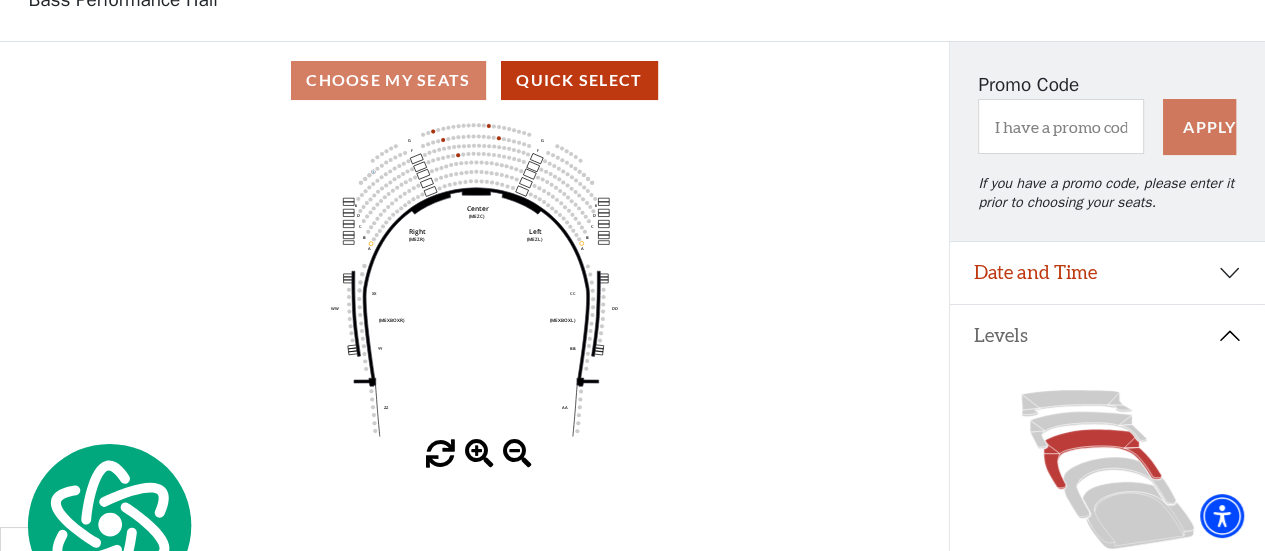 scroll, scrollTop: 100, scrollLeft: 0, axis: vertical 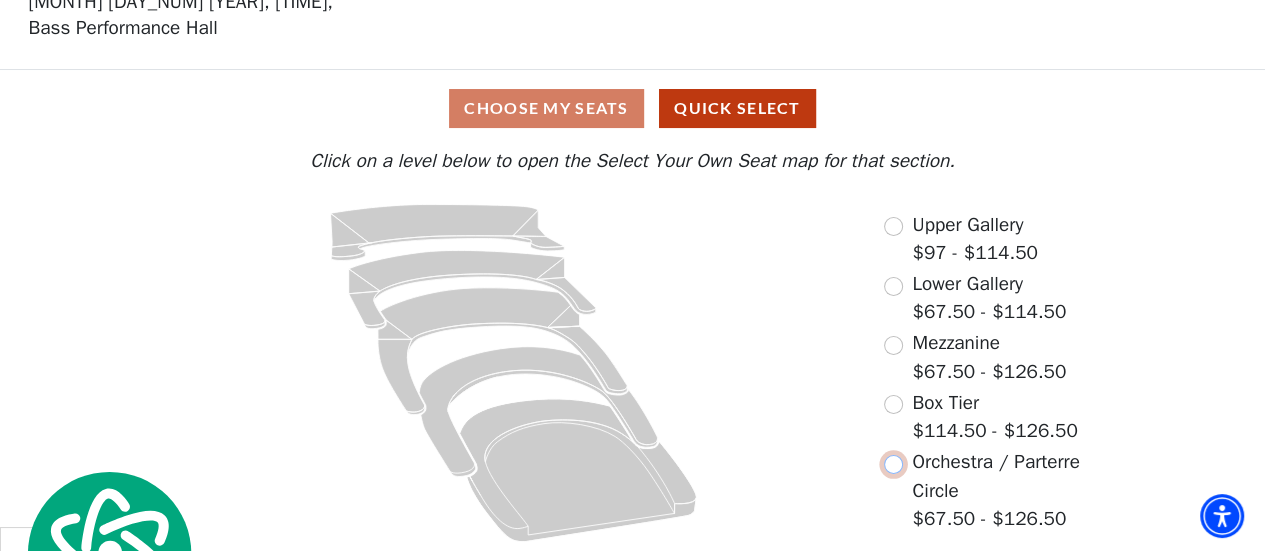 click at bounding box center [893, 464] 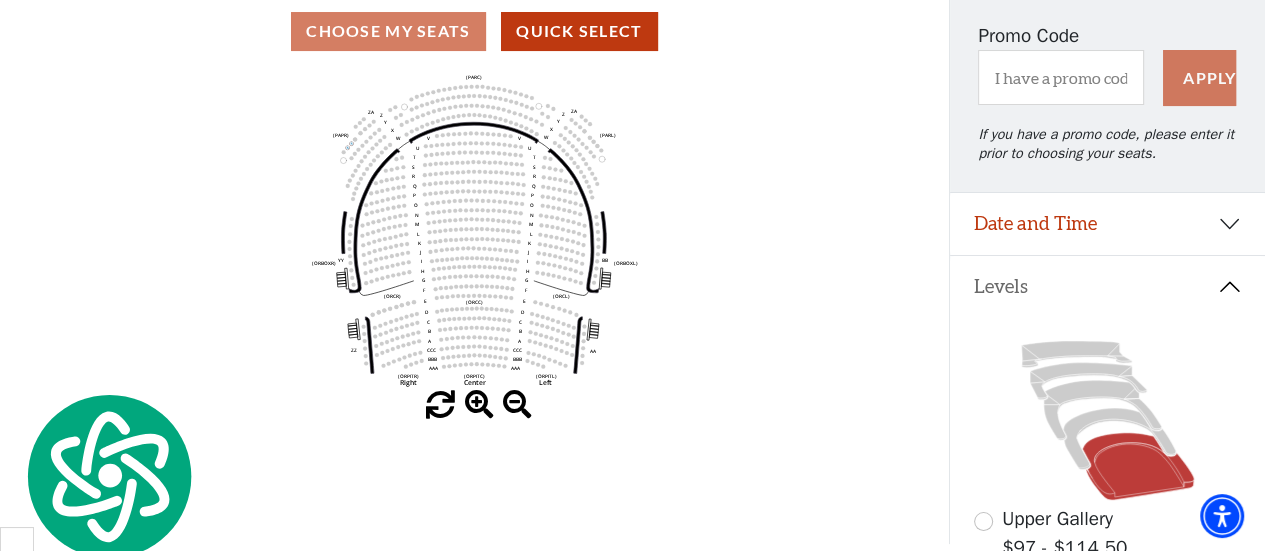 scroll, scrollTop: 300, scrollLeft: 0, axis: vertical 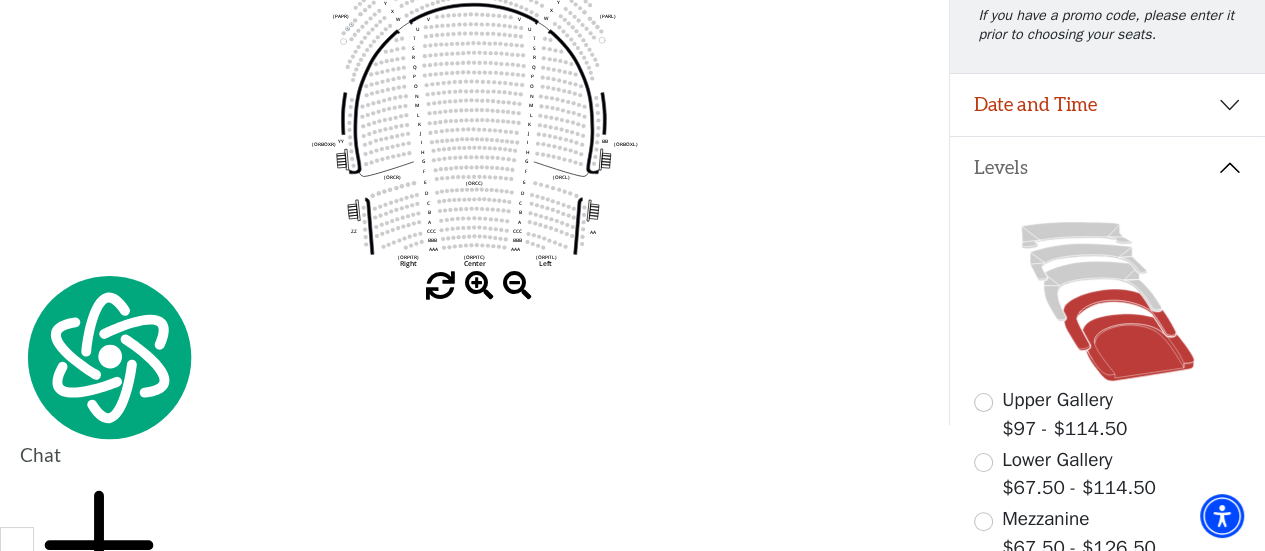 click 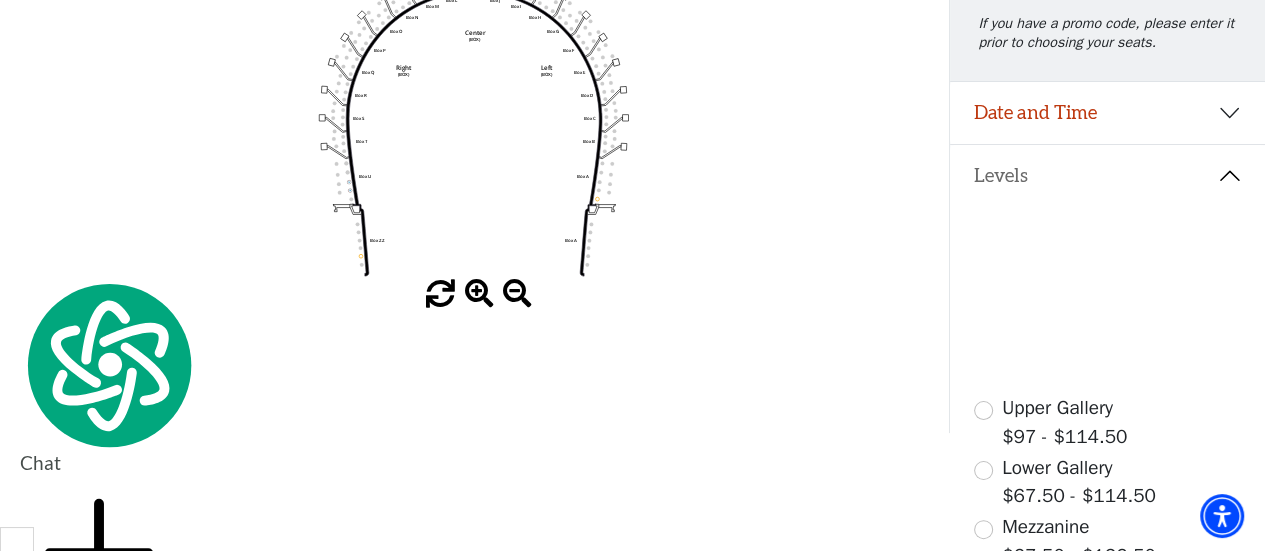 scroll, scrollTop: 392, scrollLeft: 0, axis: vertical 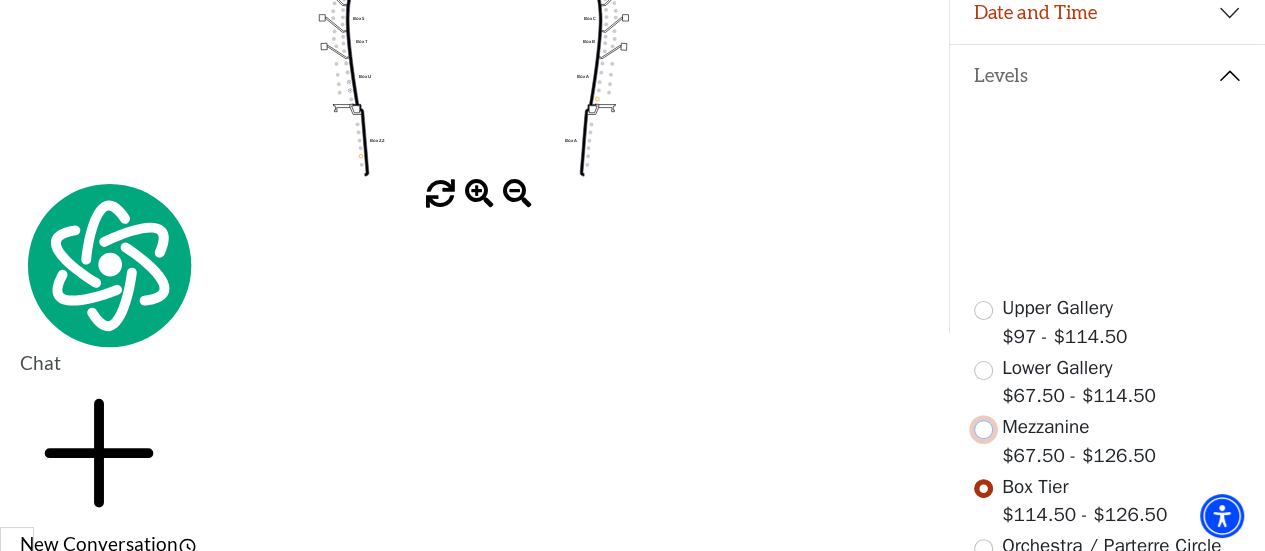 click at bounding box center (983, 429) 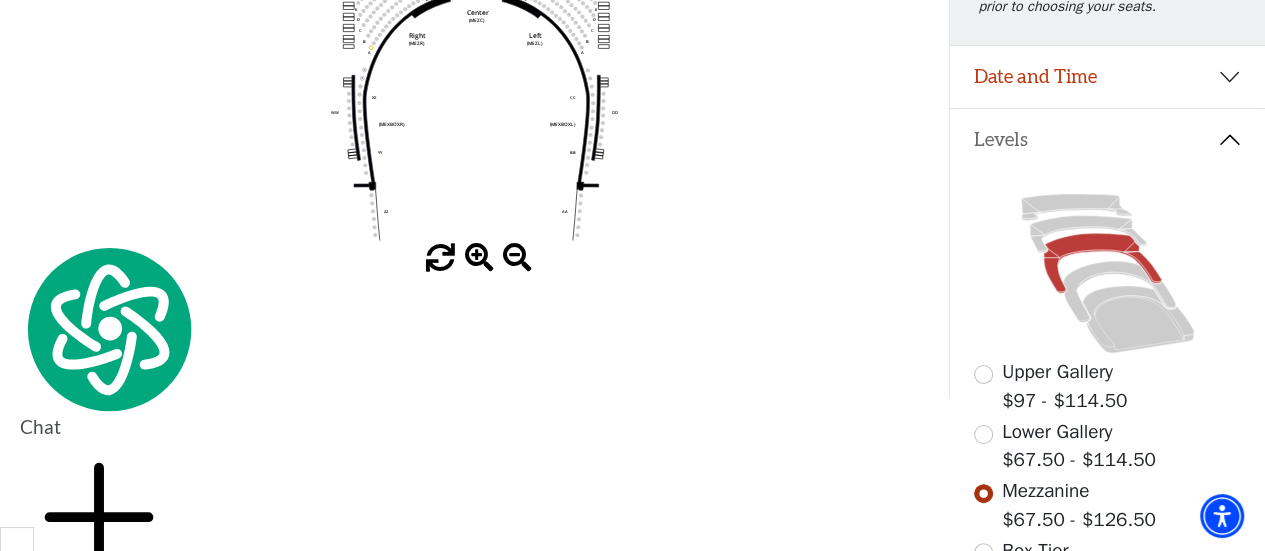 scroll, scrollTop: 392, scrollLeft: 0, axis: vertical 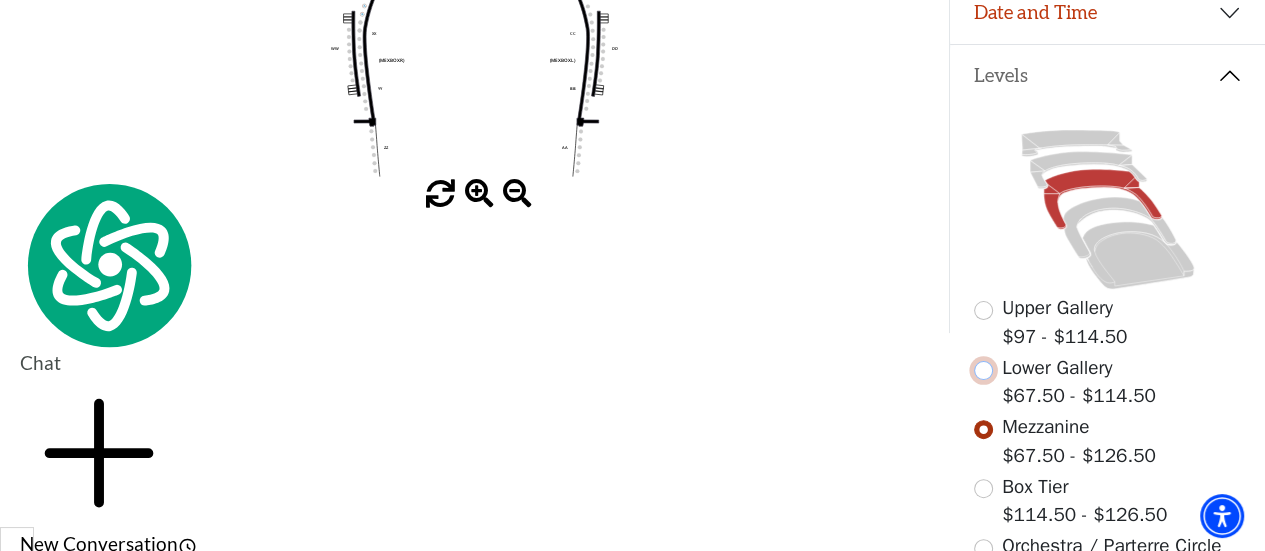 click at bounding box center [983, 370] 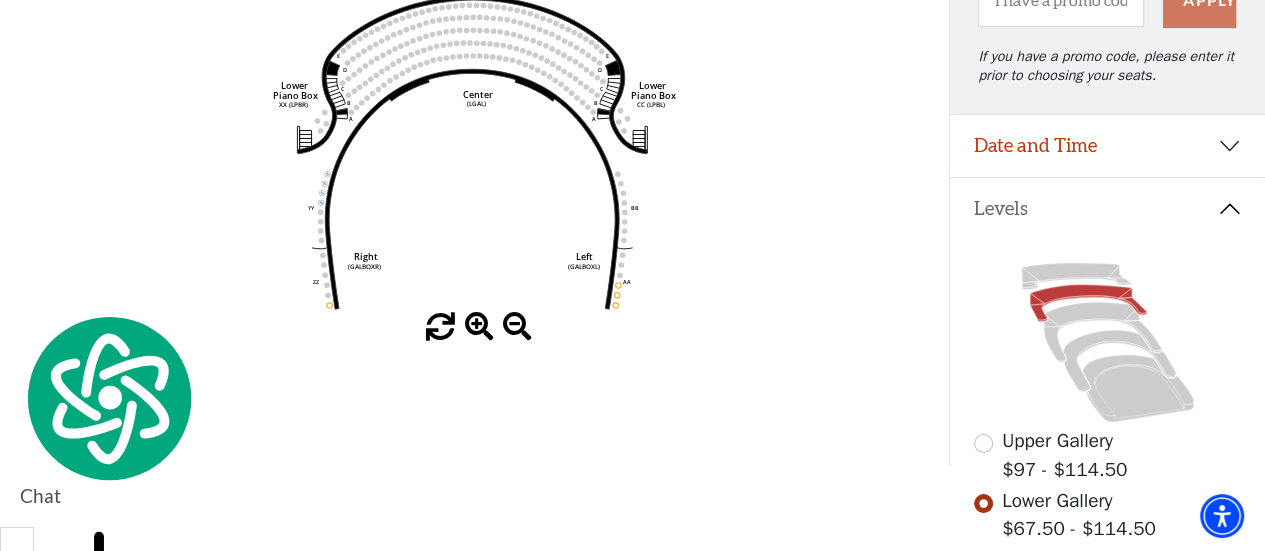 scroll, scrollTop: 292, scrollLeft: 0, axis: vertical 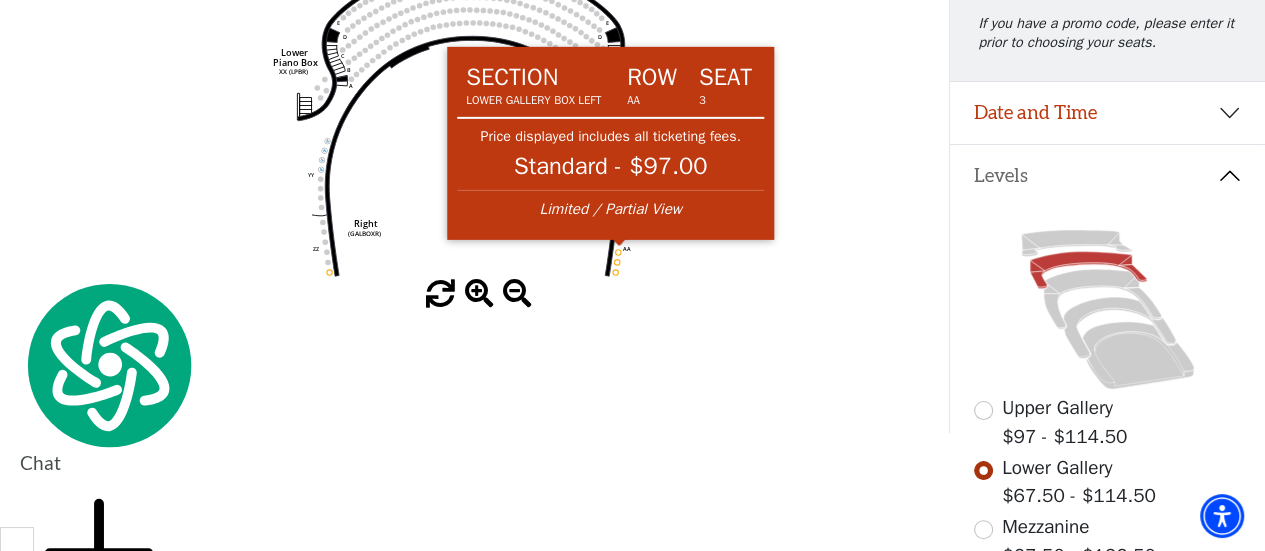 click 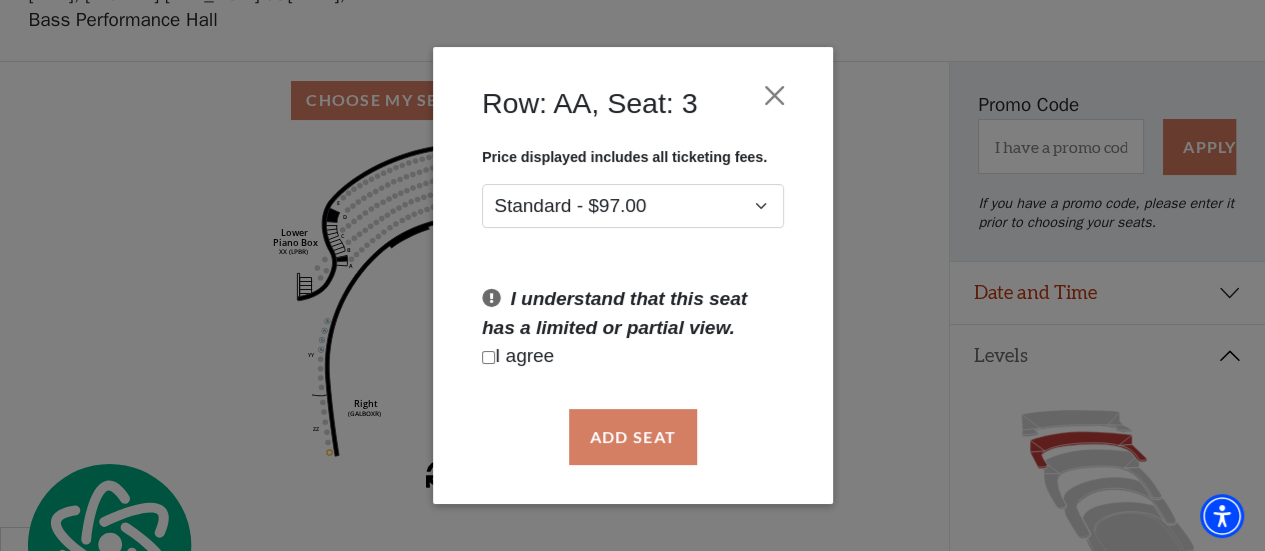 scroll, scrollTop: 92, scrollLeft: 0, axis: vertical 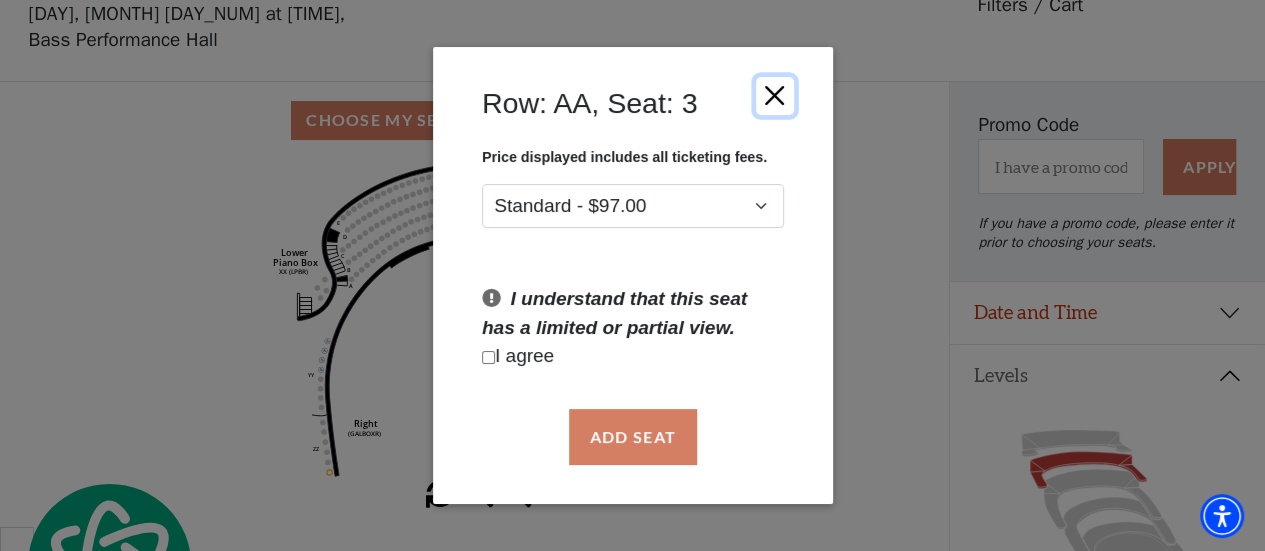 click at bounding box center [774, 95] 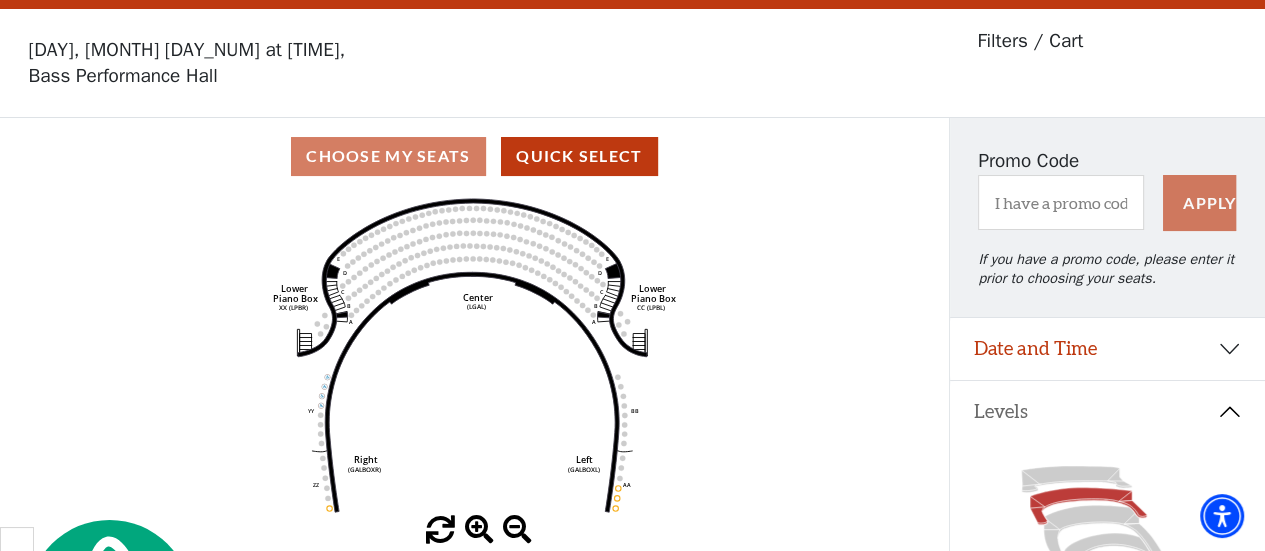 scroll, scrollTop: 0, scrollLeft: 0, axis: both 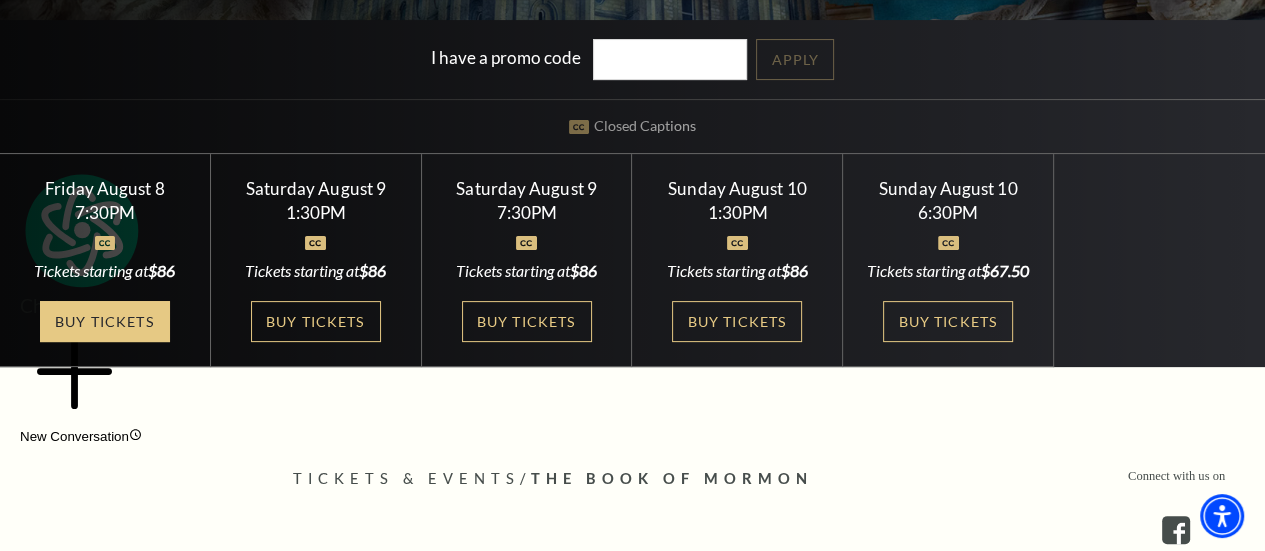 click on "Buy Tickets" at bounding box center [105, 321] 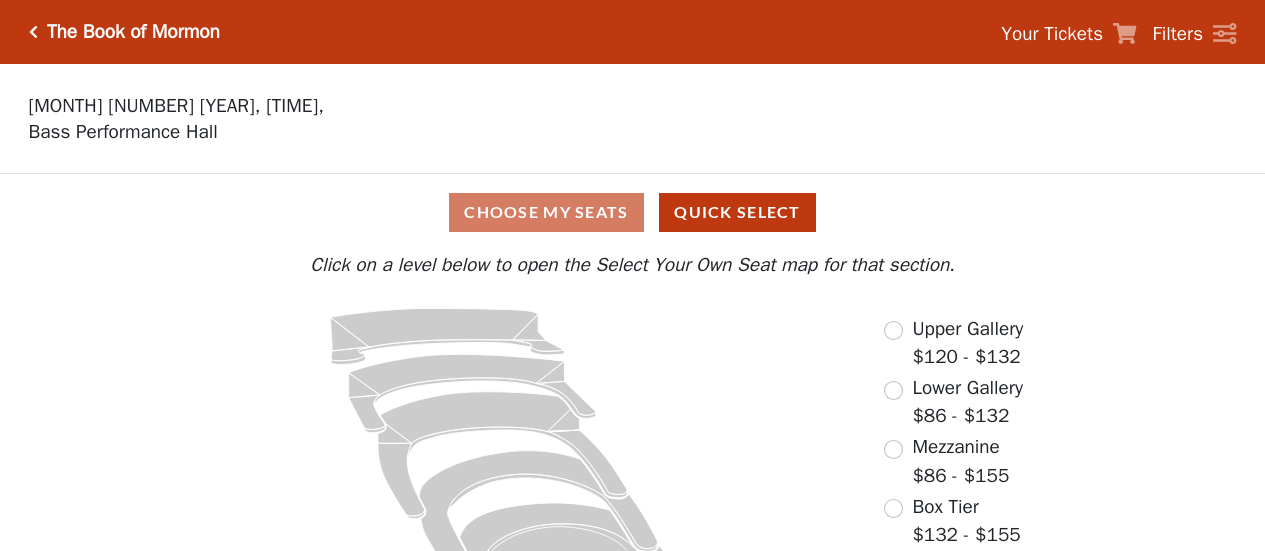 scroll, scrollTop: 0, scrollLeft: 0, axis: both 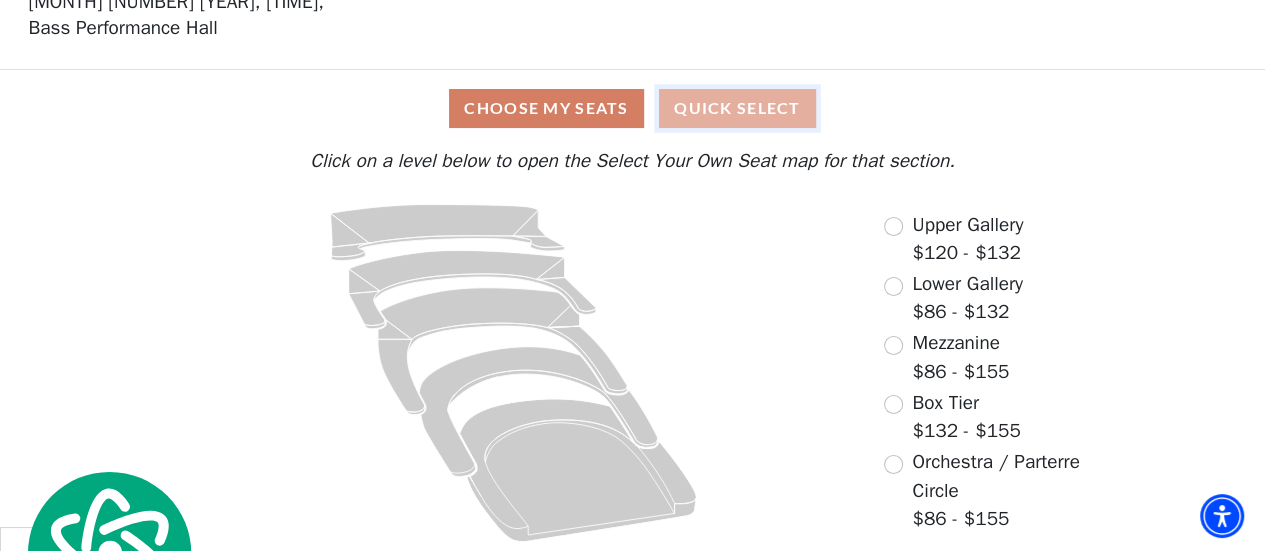 click on "Quick Select" at bounding box center (737, 108) 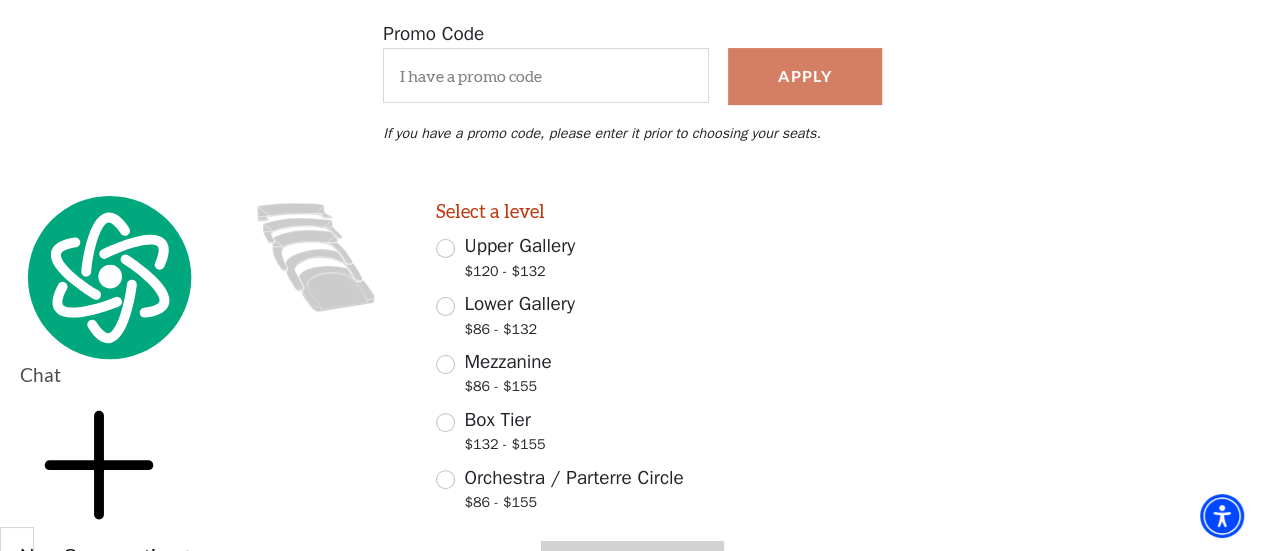 scroll, scrollTop: 500, scrollLeft: 0, axis: vertical 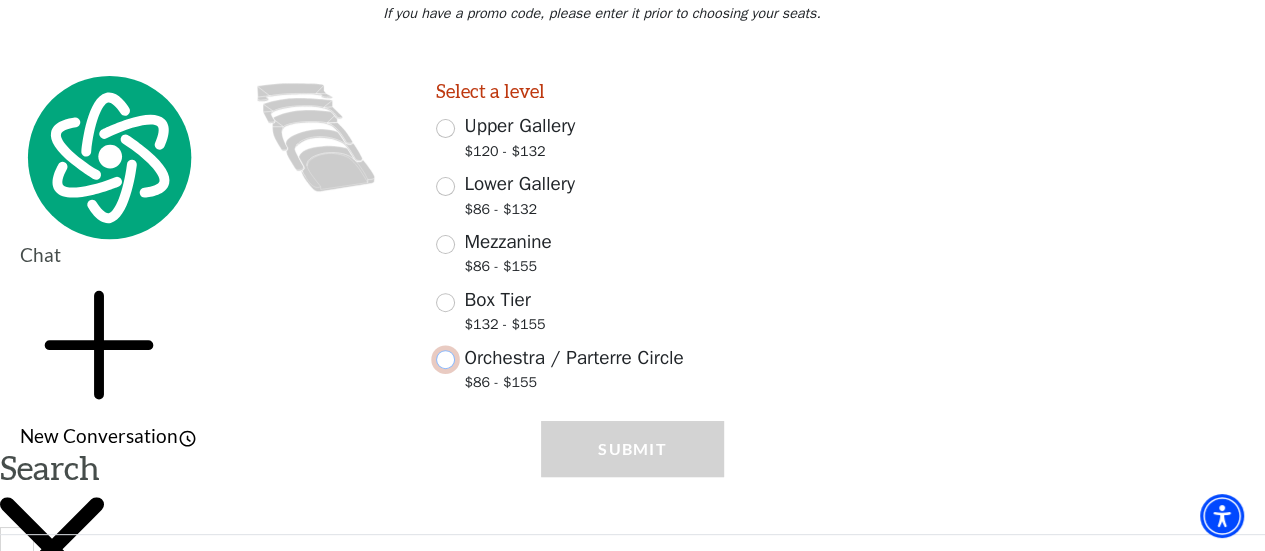 click on "Orchestra / Parterre Circle     $86 - $155" at bounding box center (445, 359) 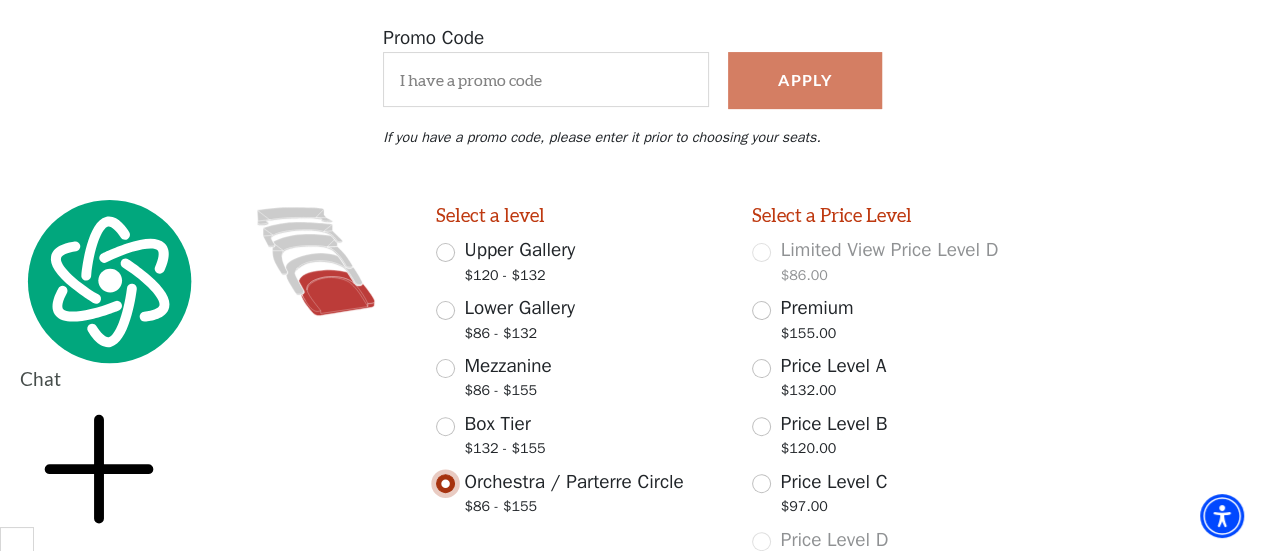 scroll, scrollTop: 357, scrollLeft: 0, axis: vertical 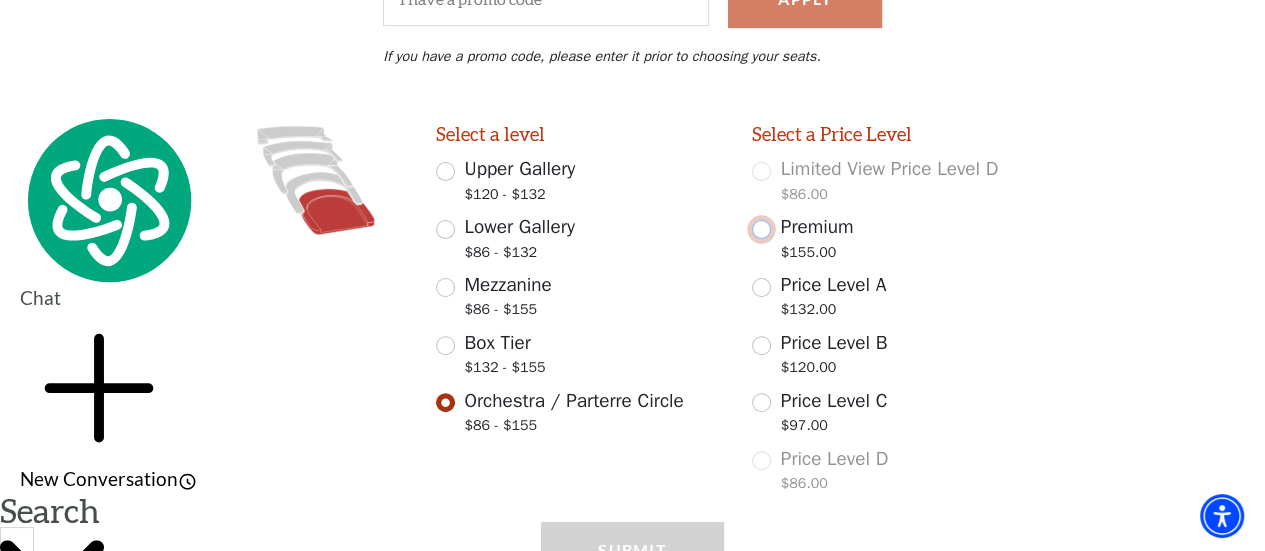 click on "Premium $155.00" at bounding box center [761, 229] 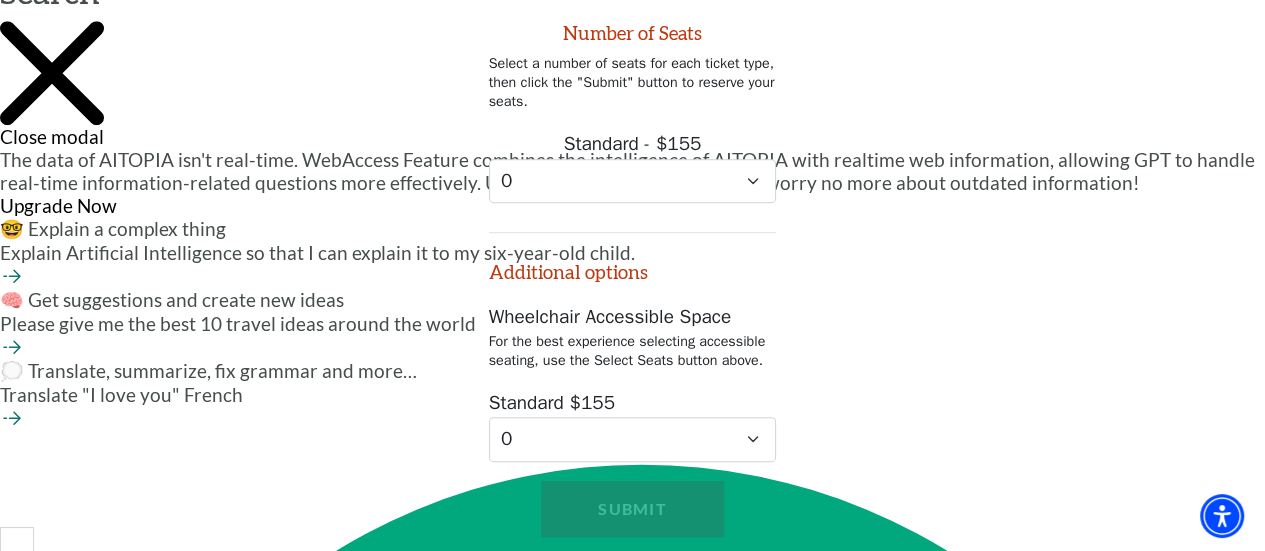 scroll, scrollTop: 1032, scrollLeft: 0, axis: vertical 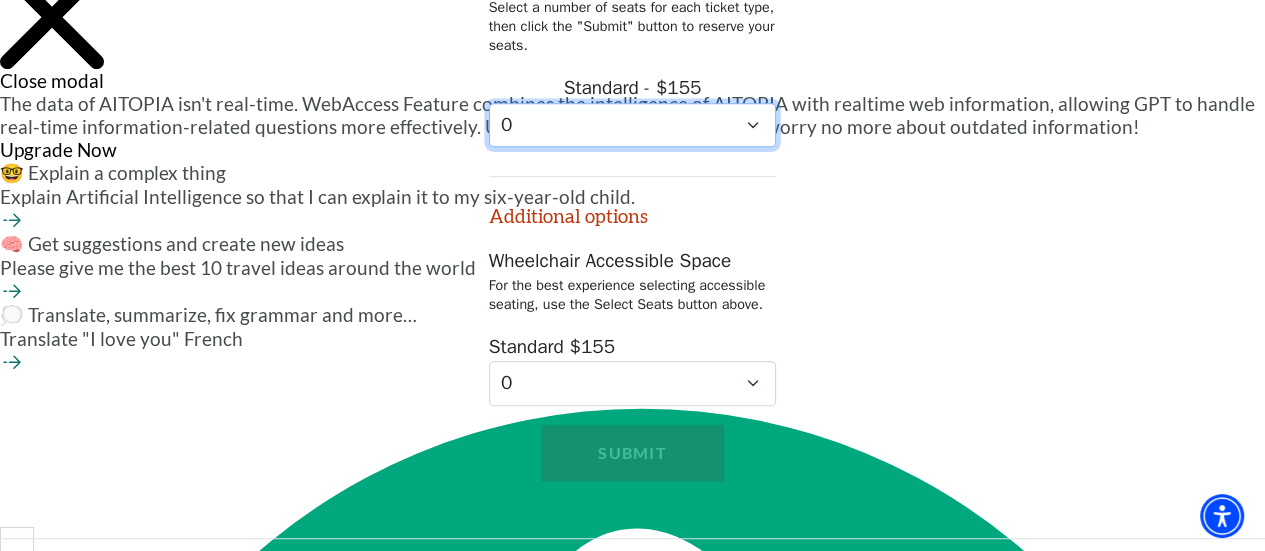click on "0 1 2" at bounding box center (633, 125) 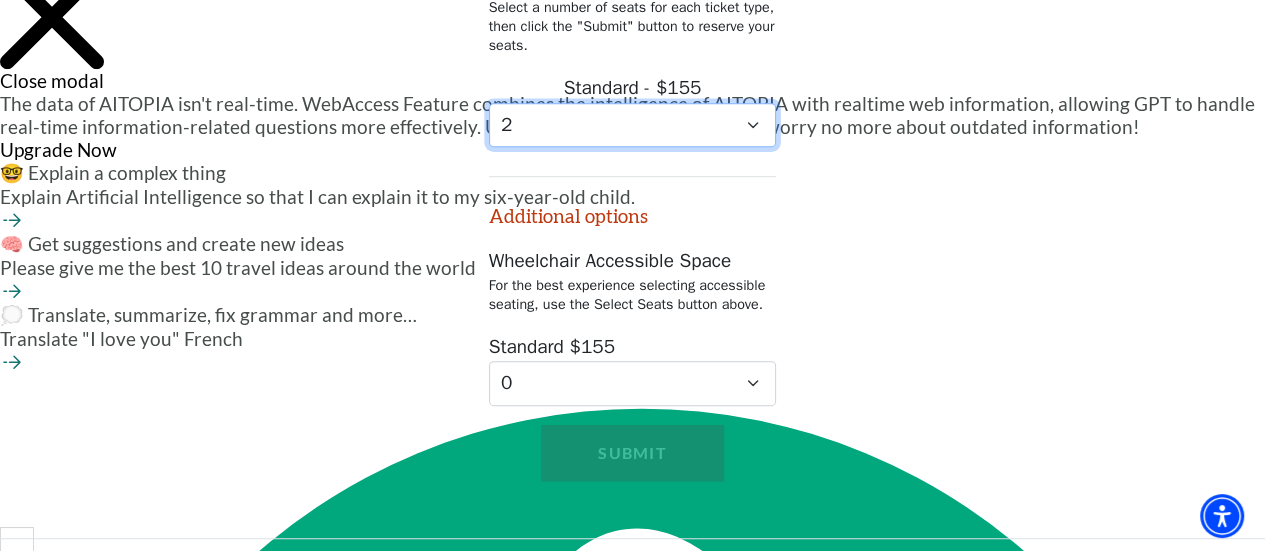 click on "0 1 2" at bounding box center [633, 125] 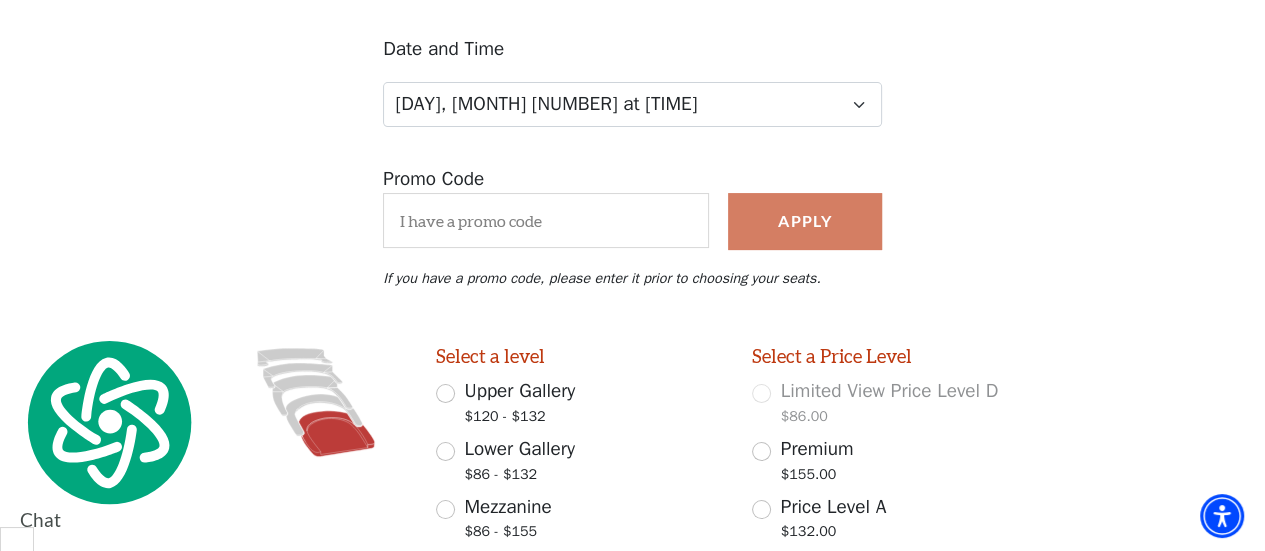 scroll, scrollTop: 232, scrollLeft: 0, axis: vertical 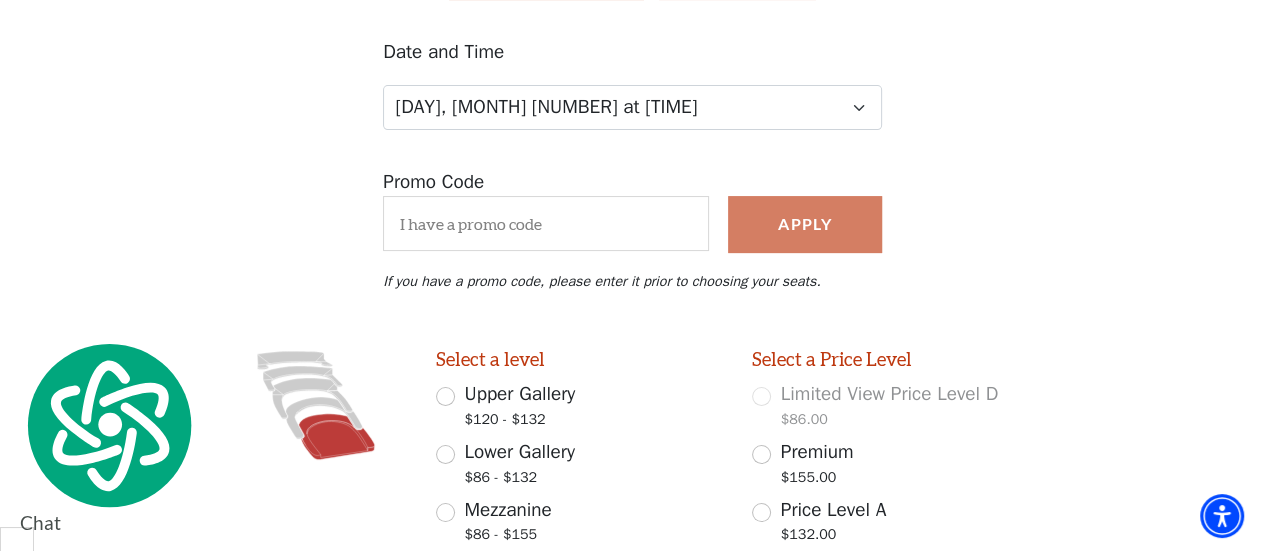click 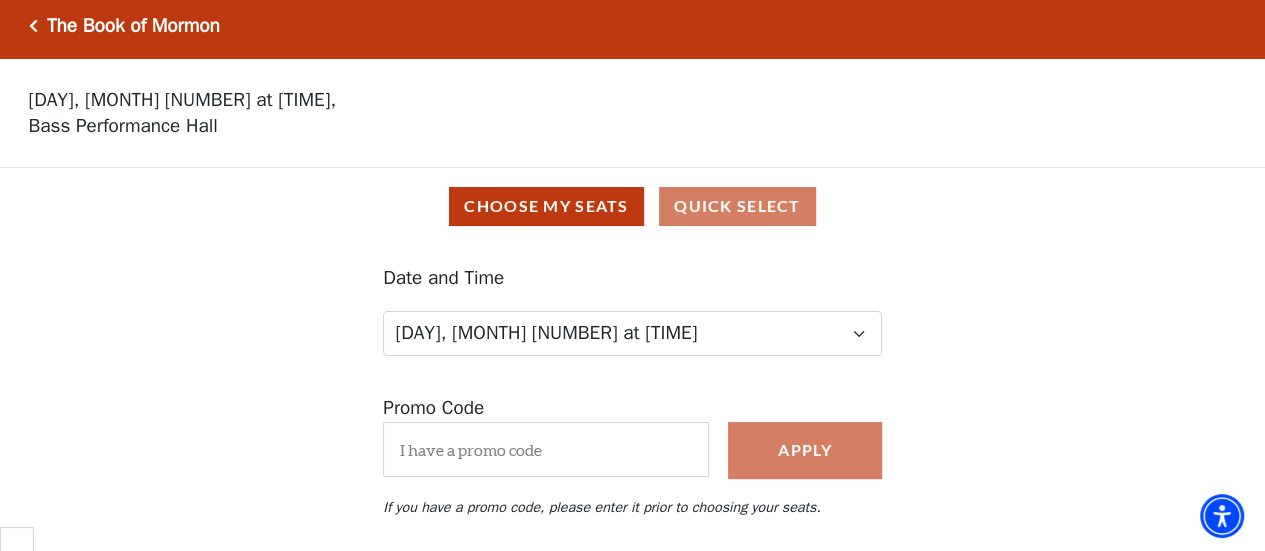scroll, scrollTop: 0, scrollLeft: 0, axis: both 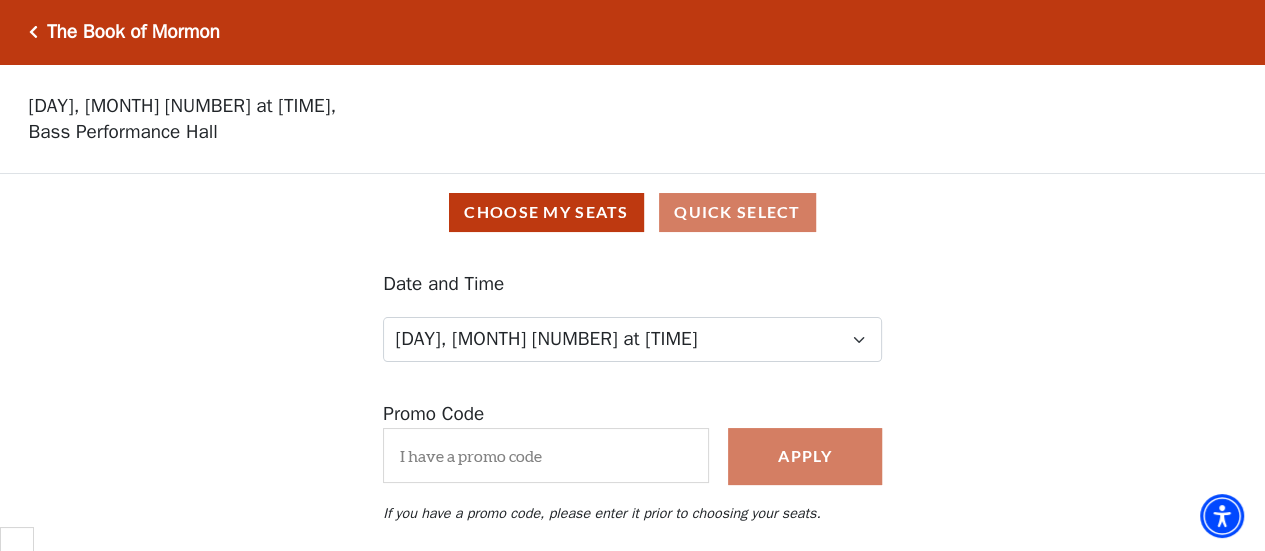 click at bounding box center (33, 32) 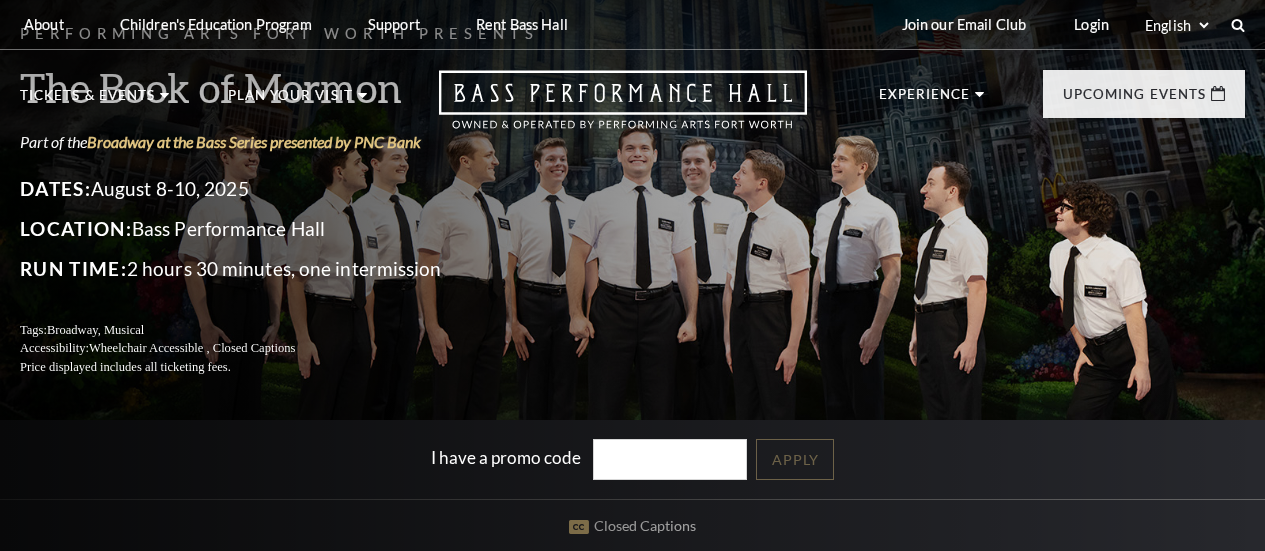 scroll, scrollTop: 0, scrollLeft: 0, axis: both 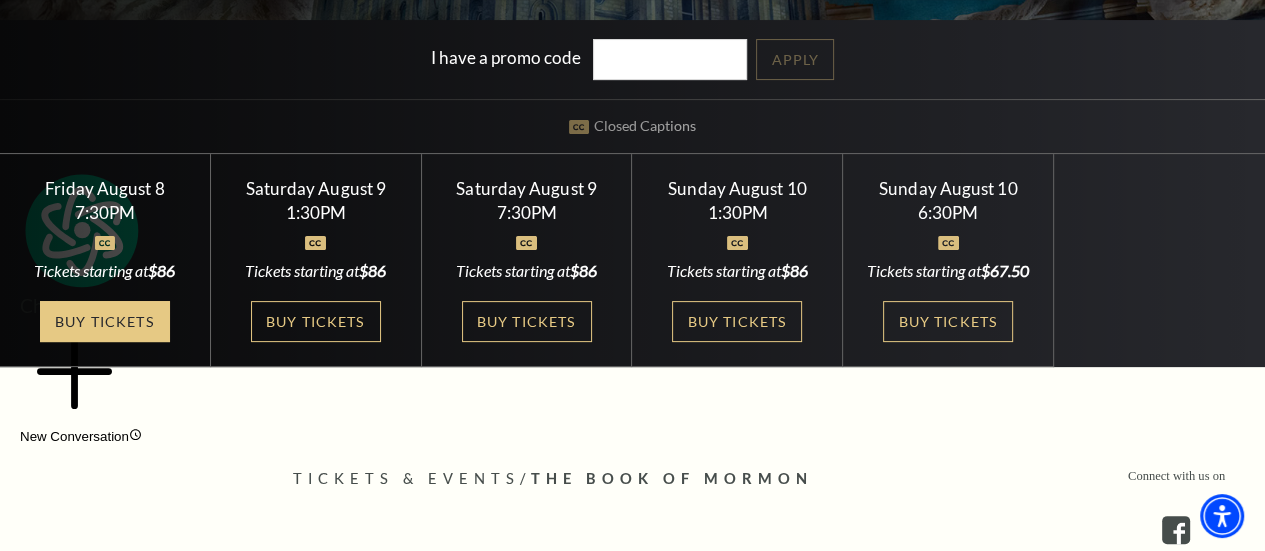 click on "Buy Tickets" at bounding box center (105, 321) 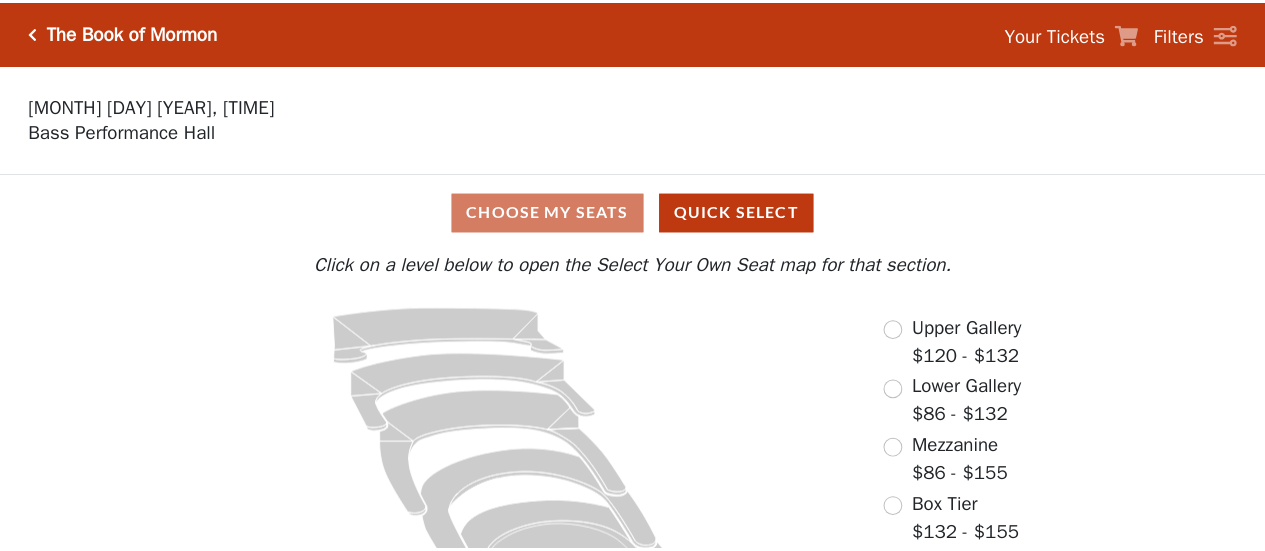 scroll, scrollTop: 0, scrollLeft: 0, axis: both 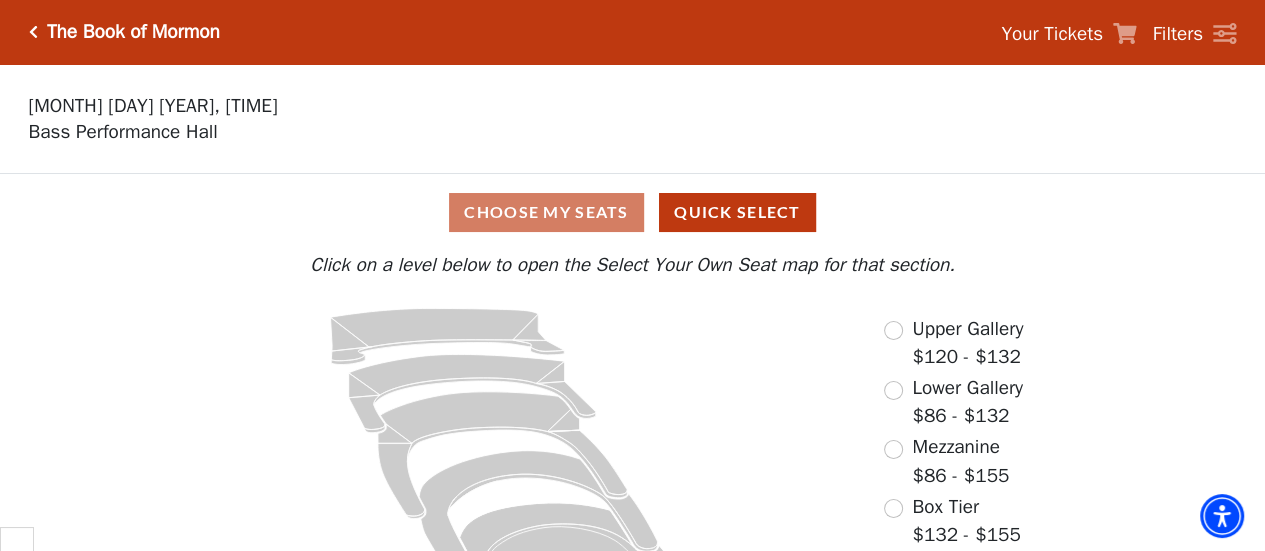 click on "Choose My Seats
Quick Select" at bounding box center [632, 212] 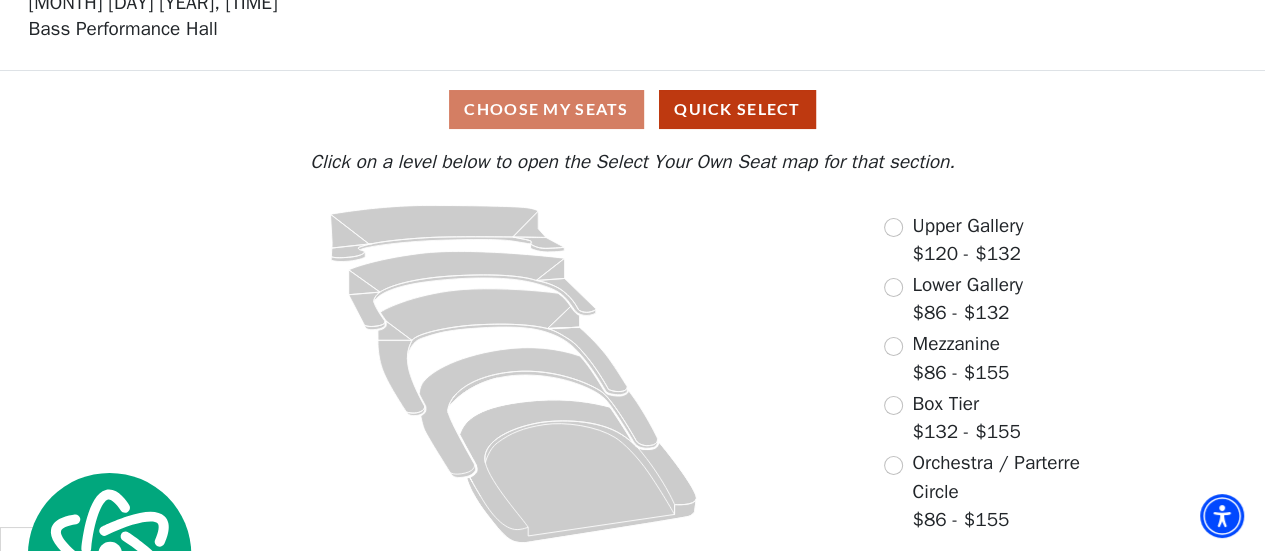 scroll, scrollTop: 104, scrollLeft: 0, axis: vertical 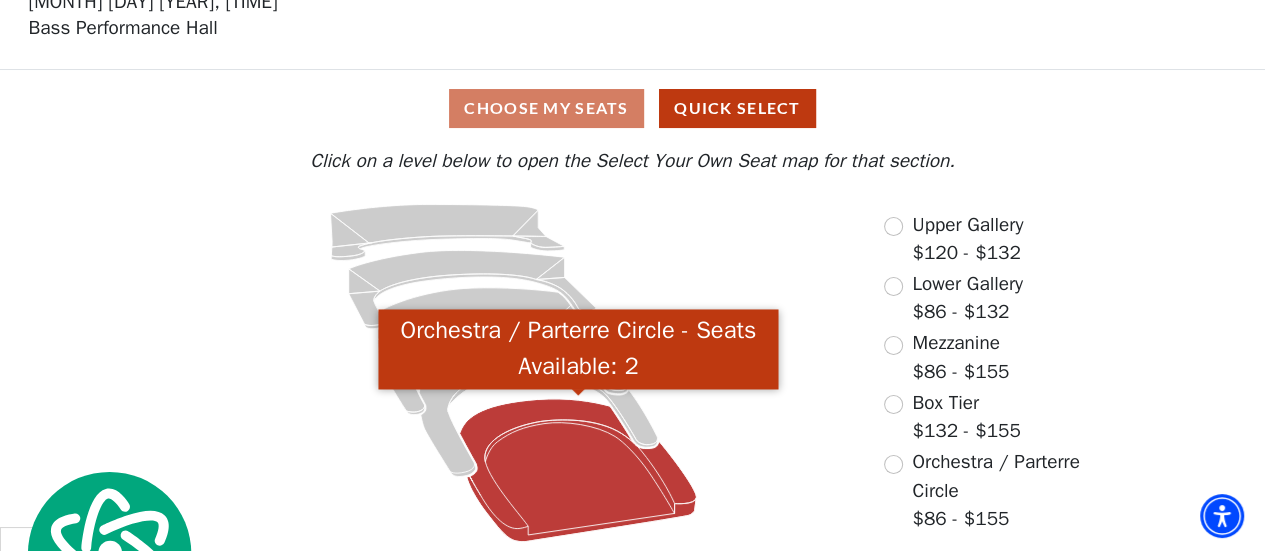 click 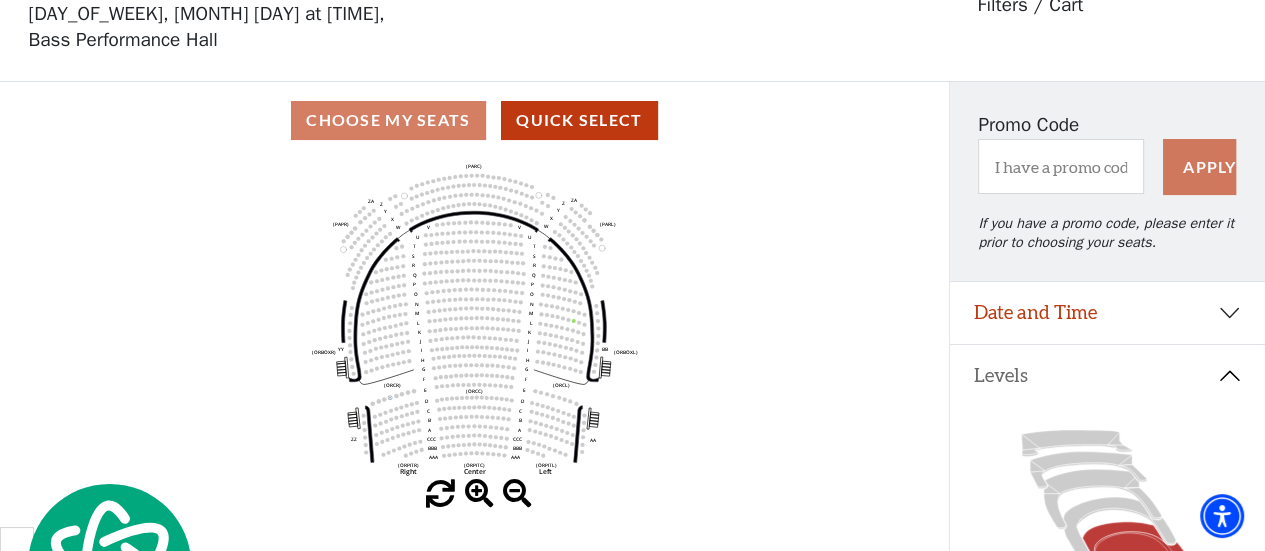 scroll, scrollTop: 192, scrollLeft: 0, axis: vertical 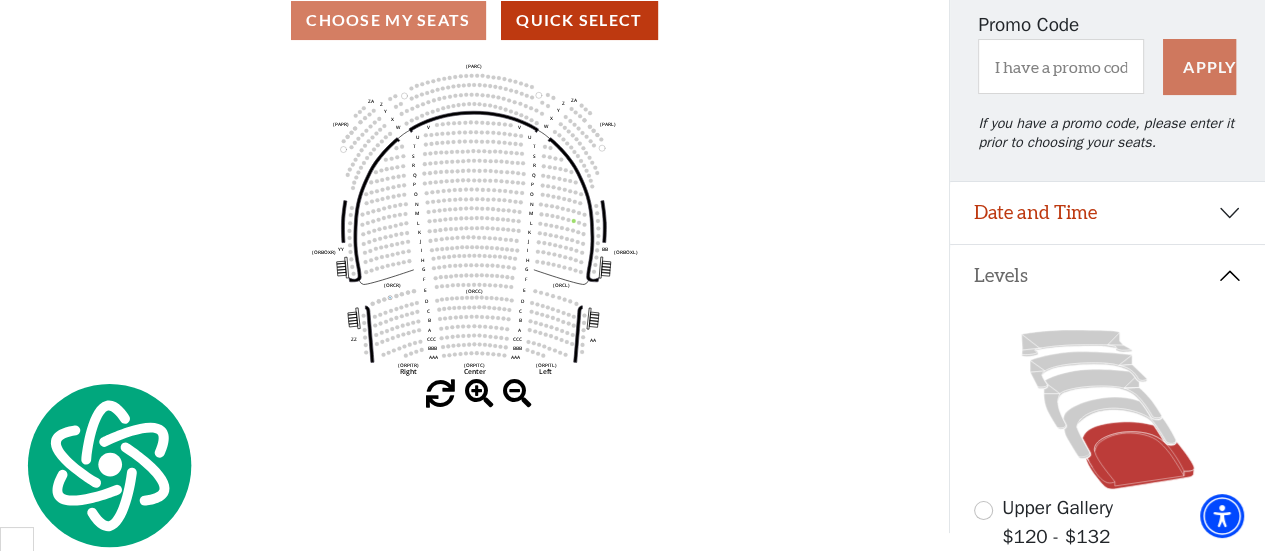 click at bounding box center (479, 394) 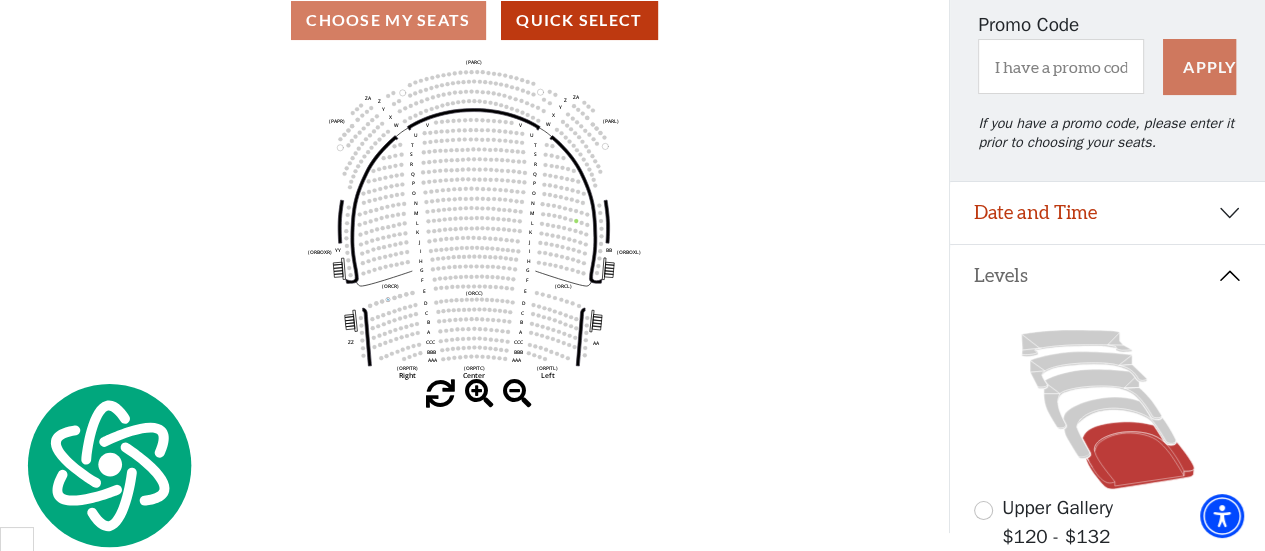 click at bounding box center [479, 394] 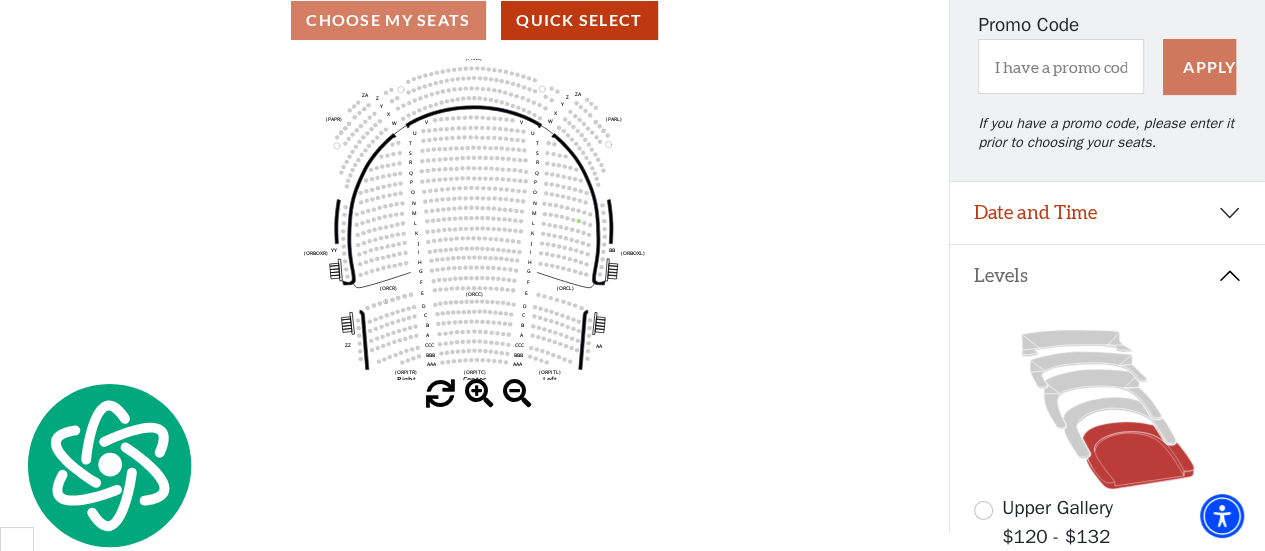 click at bounding box center (479, 394) 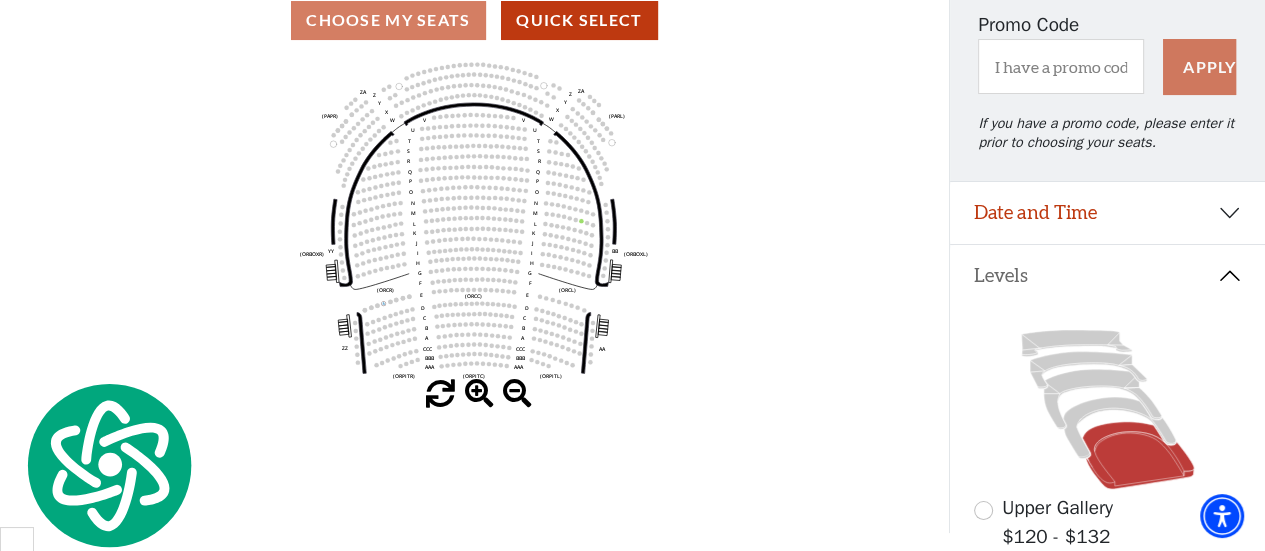 click at bounding box center (479, 394) 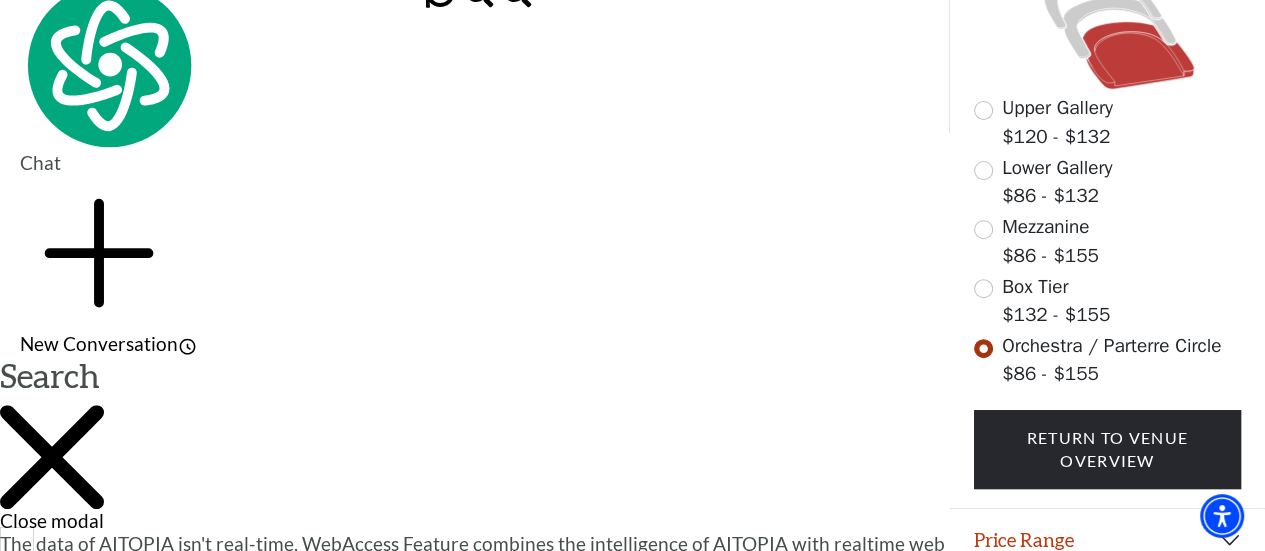 scroll, scrollTop: 492, scrollLeft: 0, axis: vertical 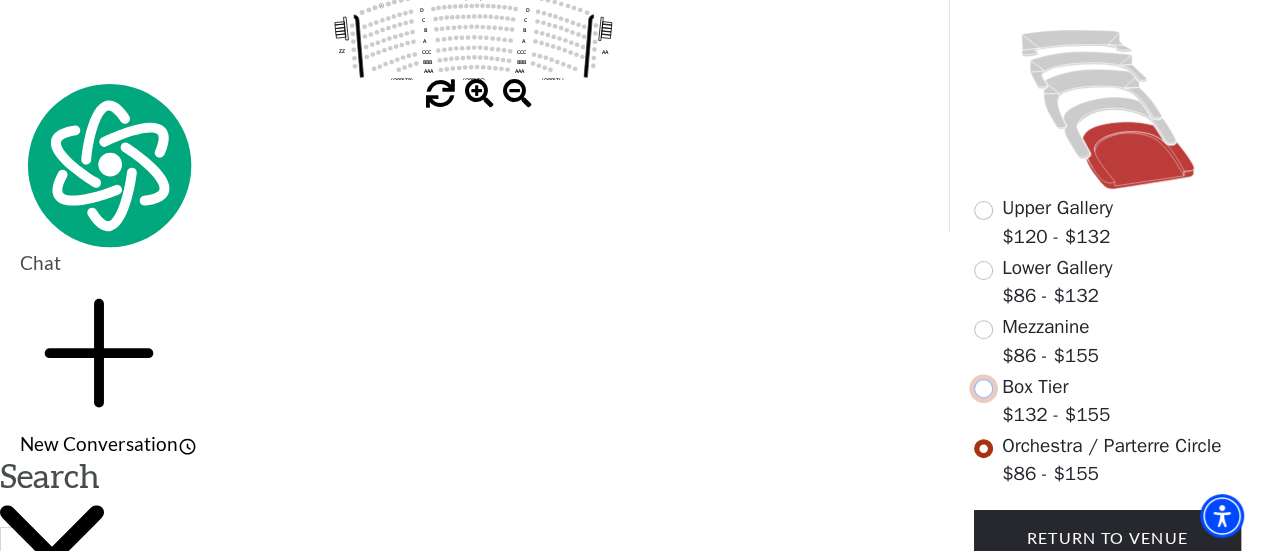 click at bounding box center [983, 388] 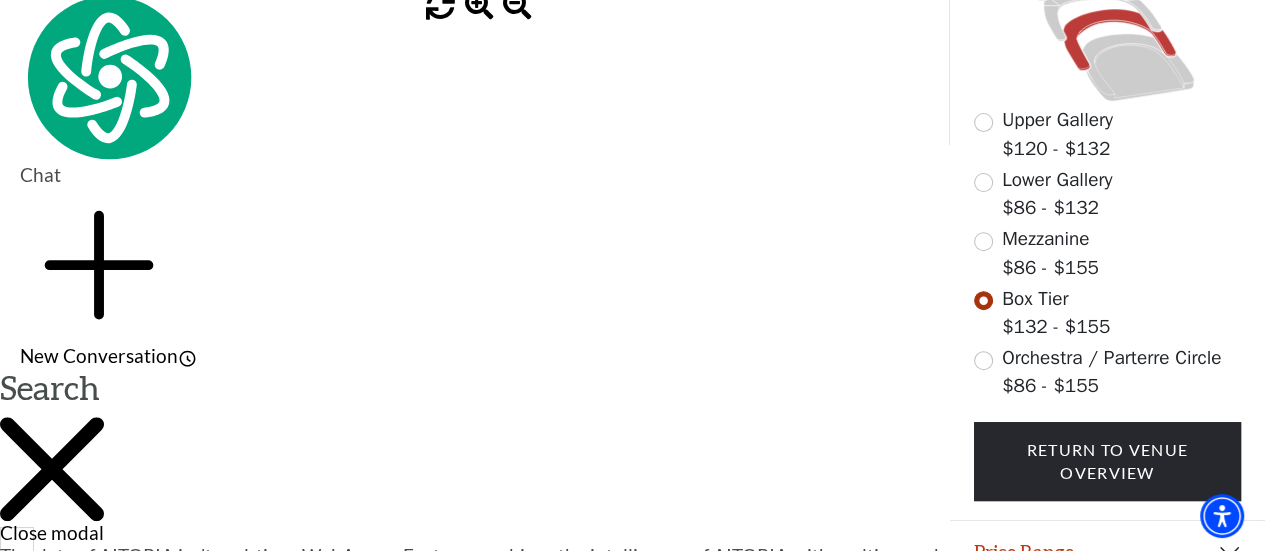 scroll, scrollTop: 592, scrollLeft: 0, axis: vertical 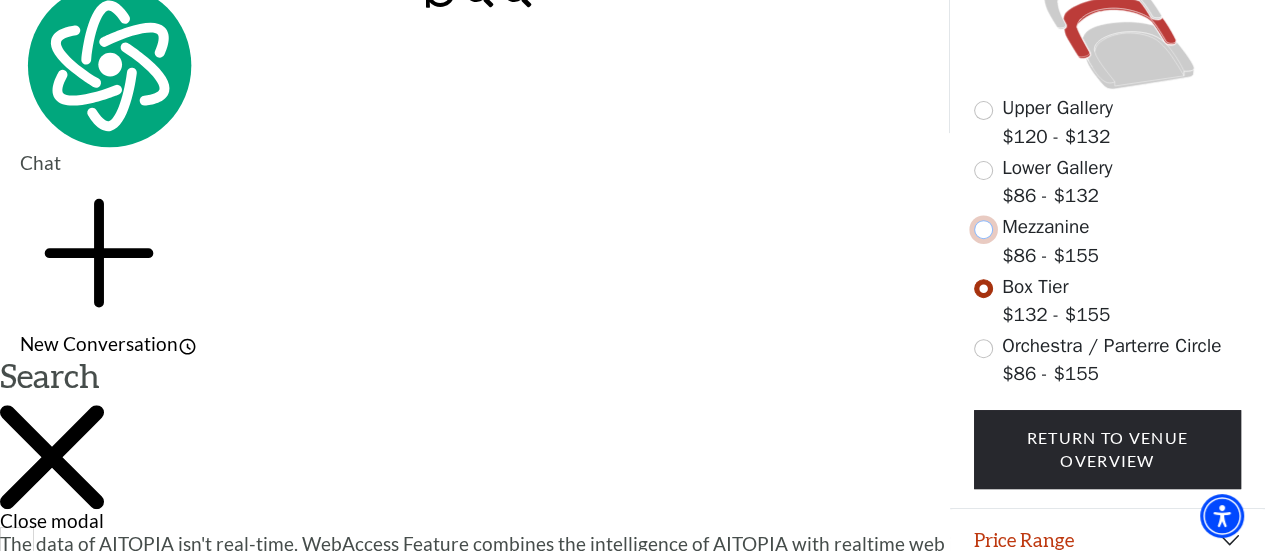 click at bounding box center [983, 229] 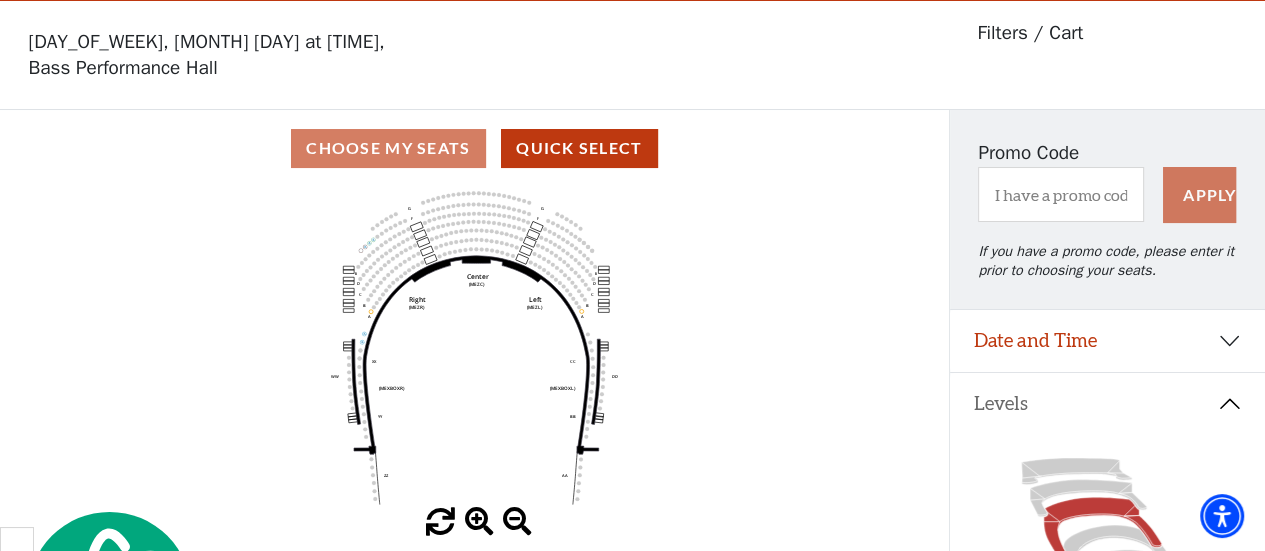 scroll, scrollTop: 100, scrollLeft: 0, axis: vertical 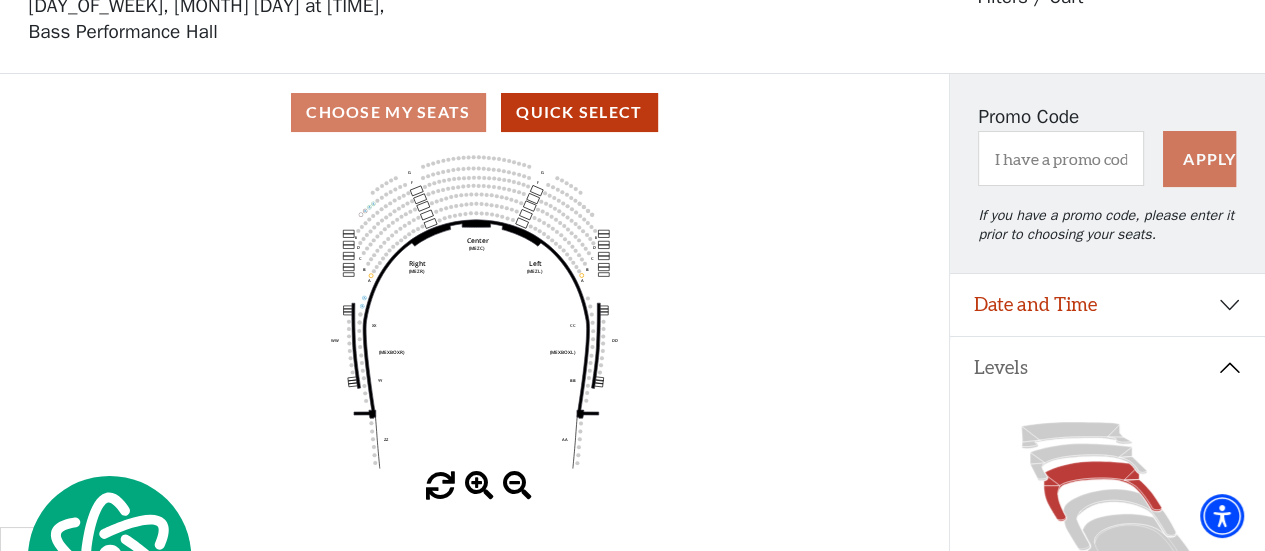 click at bounding box center [479, 486] 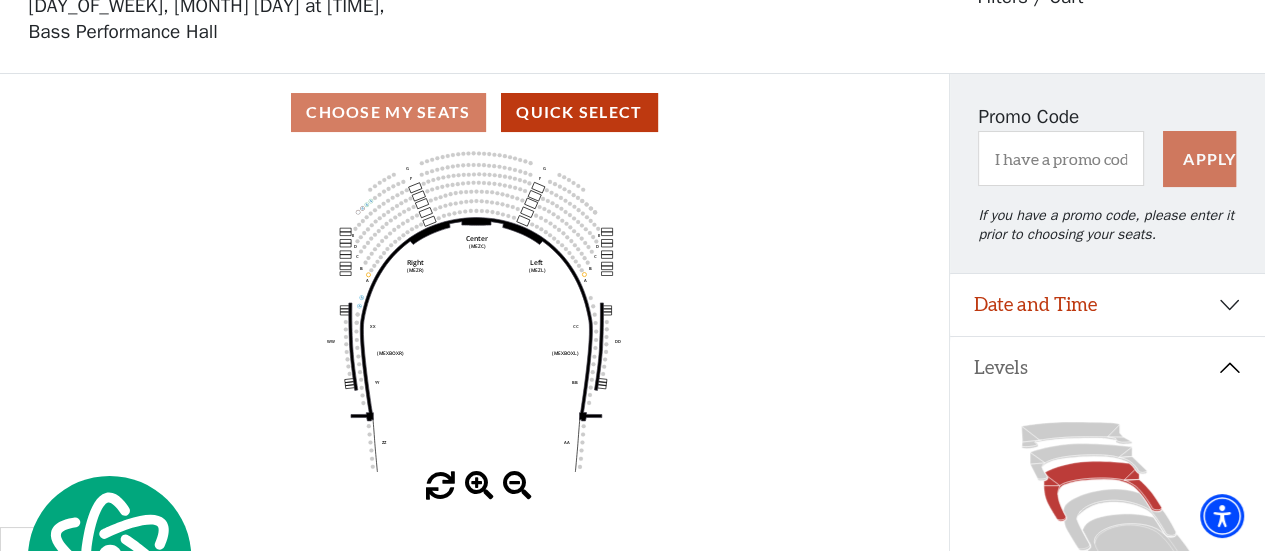 click at bounding box center (479, 486) 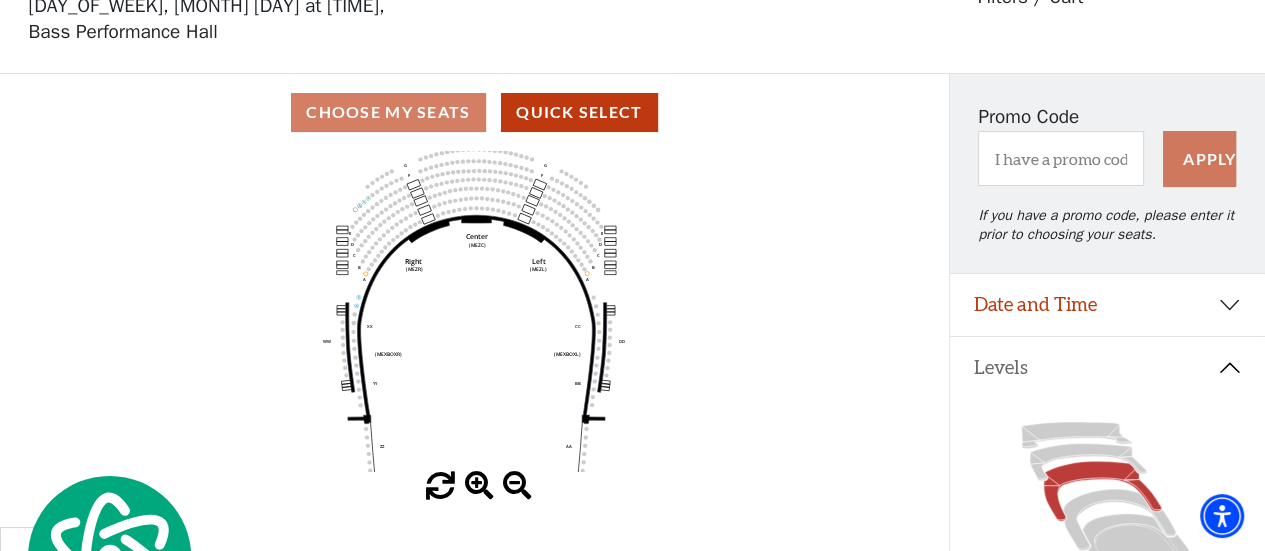 click at bounding box center (479, 486) 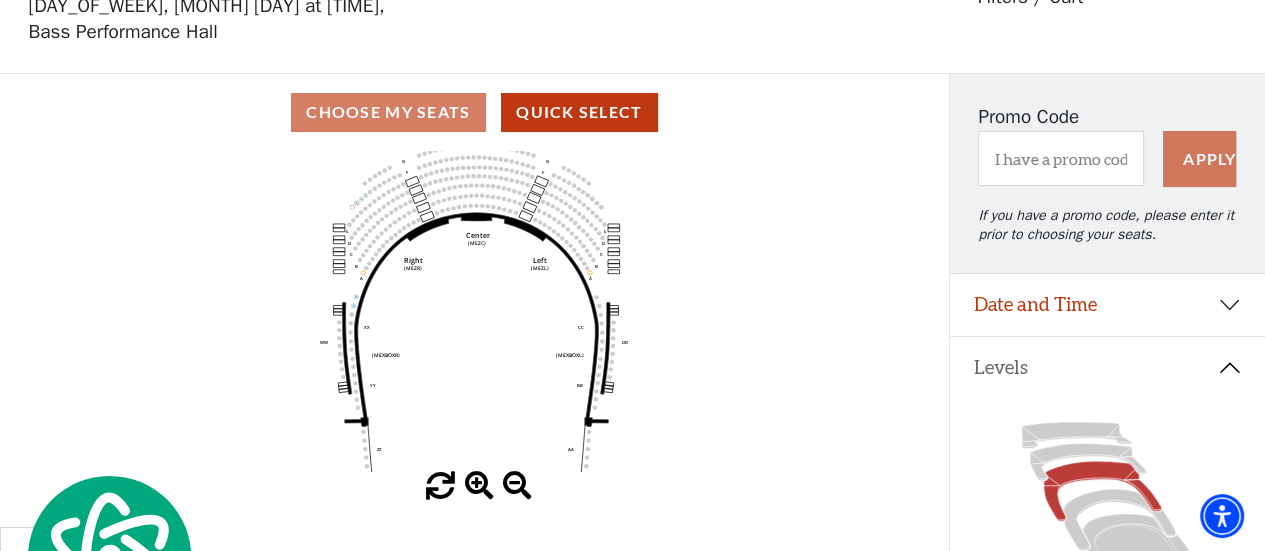click at bounding box center (479, 486) 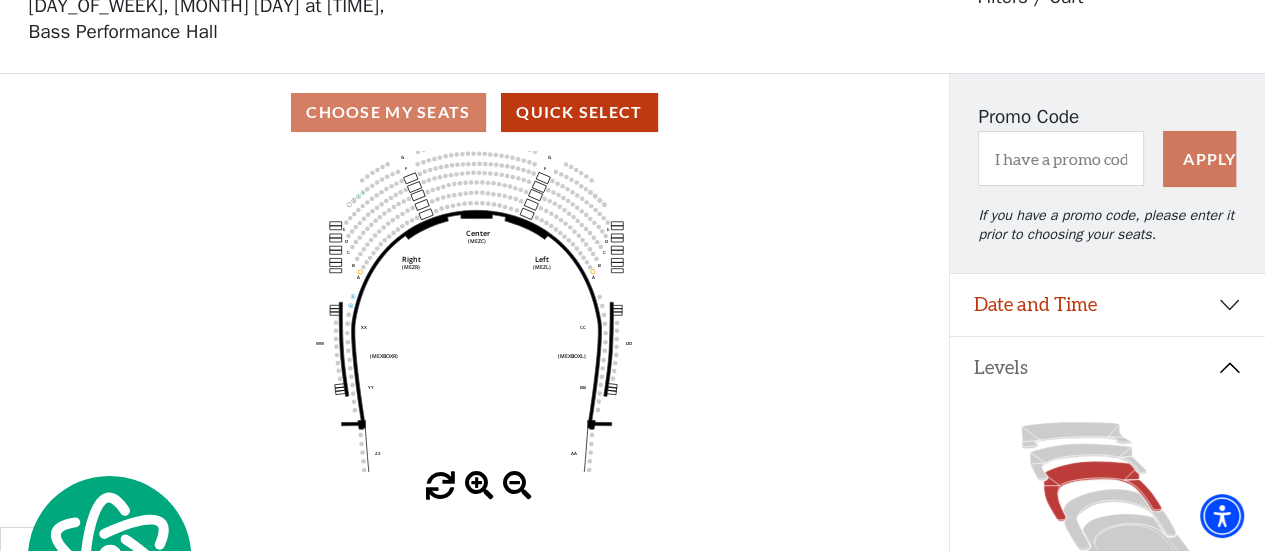 click at bounding box center (479, 486) 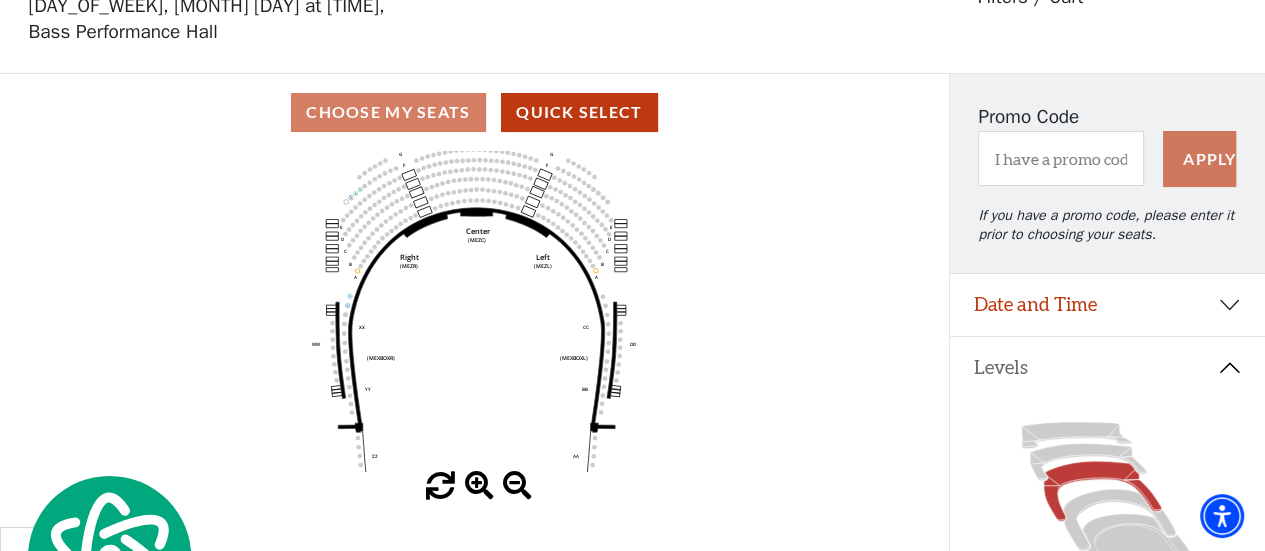 click at bounding box center [479, 486] 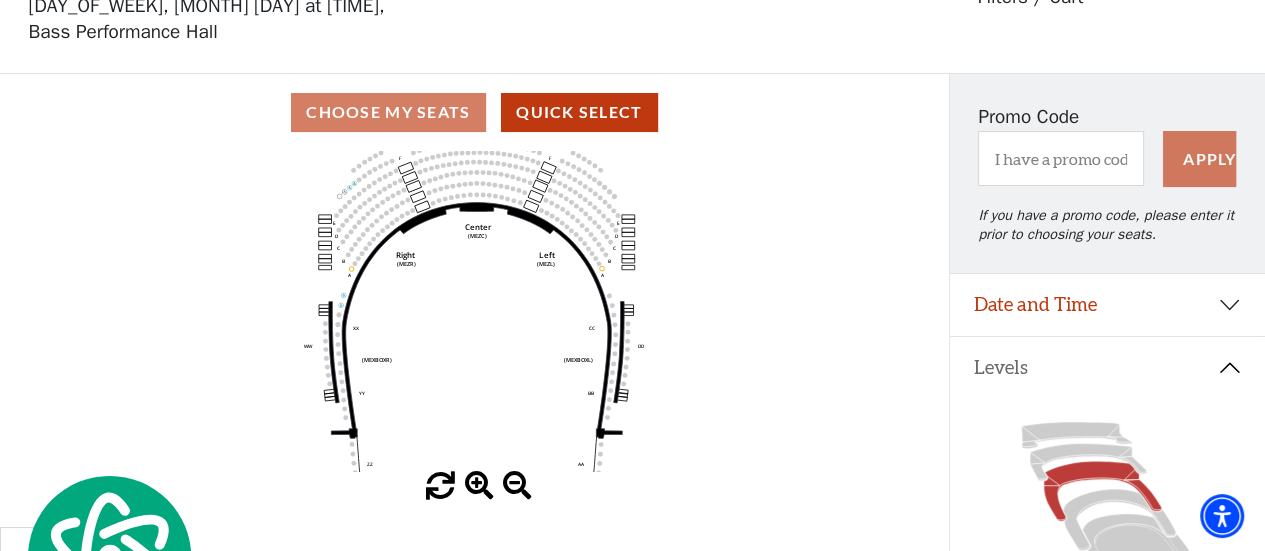 click at bounding box center (479, 486) 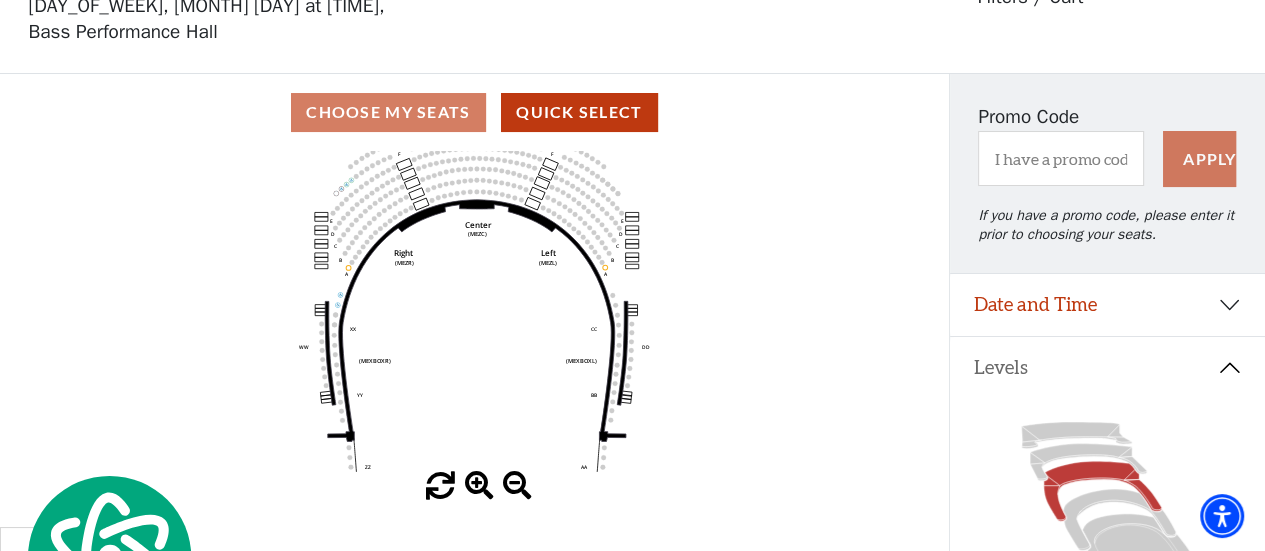 click at bounding box center [479, 486] 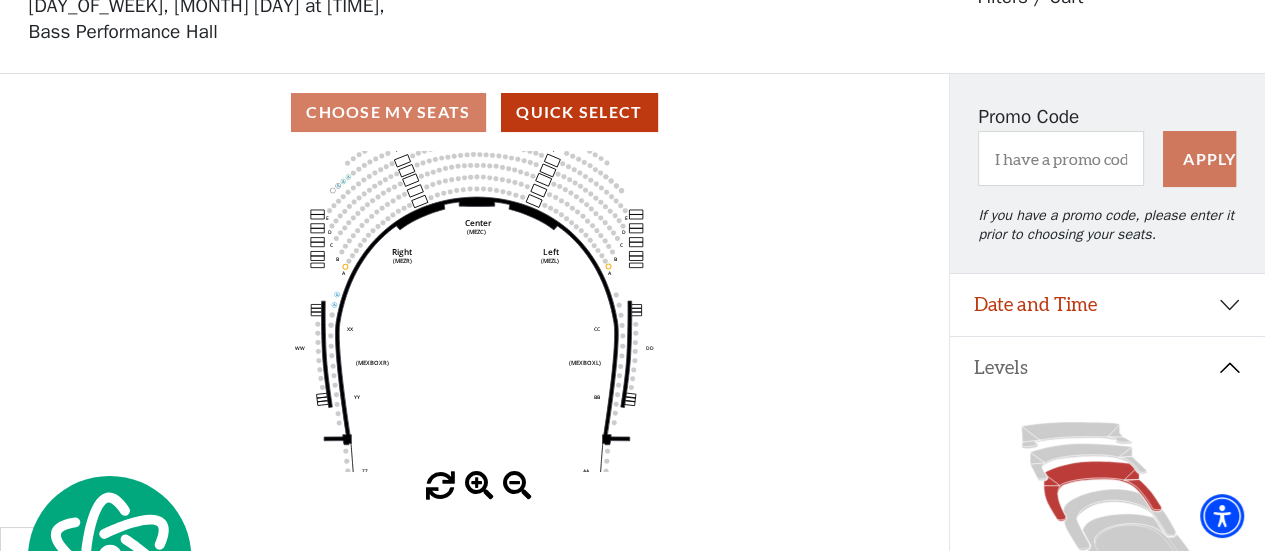 click at bounding box center (479, 486) 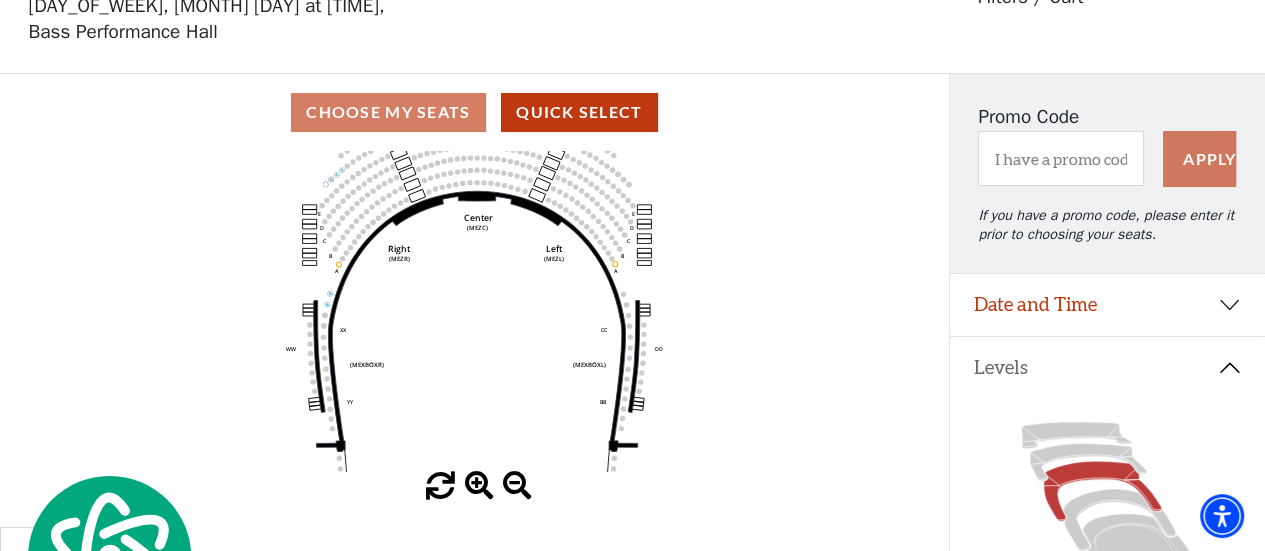 click at bounding box center [479, 486] 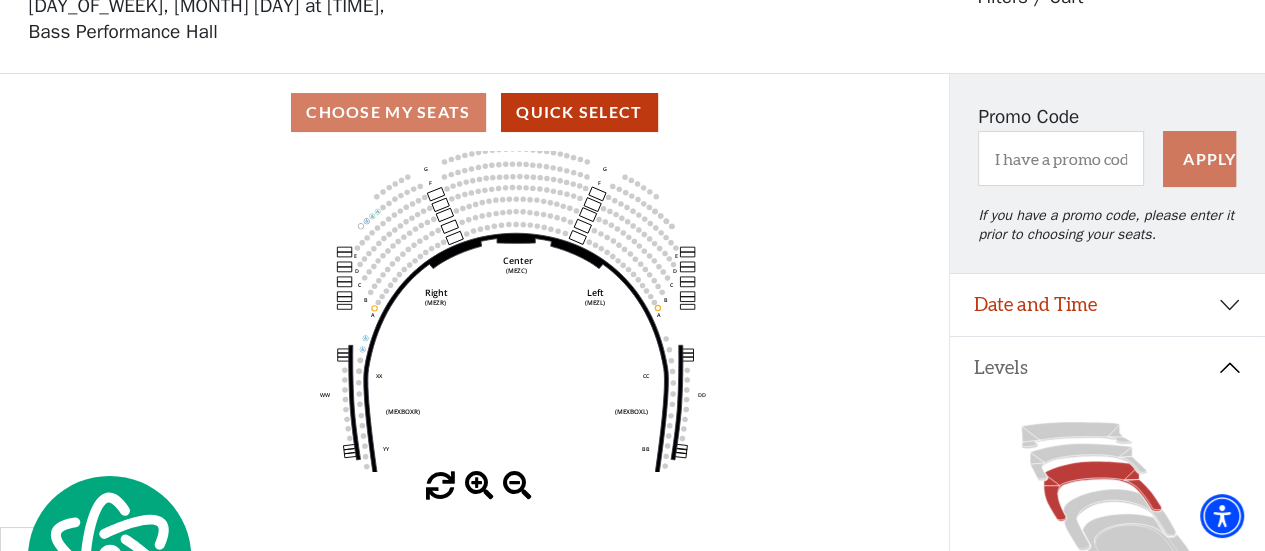 drag, startPoint x: 488, startPoint y: 303, endPoint x: 527, endPoint y: 348, distance: 59.548298 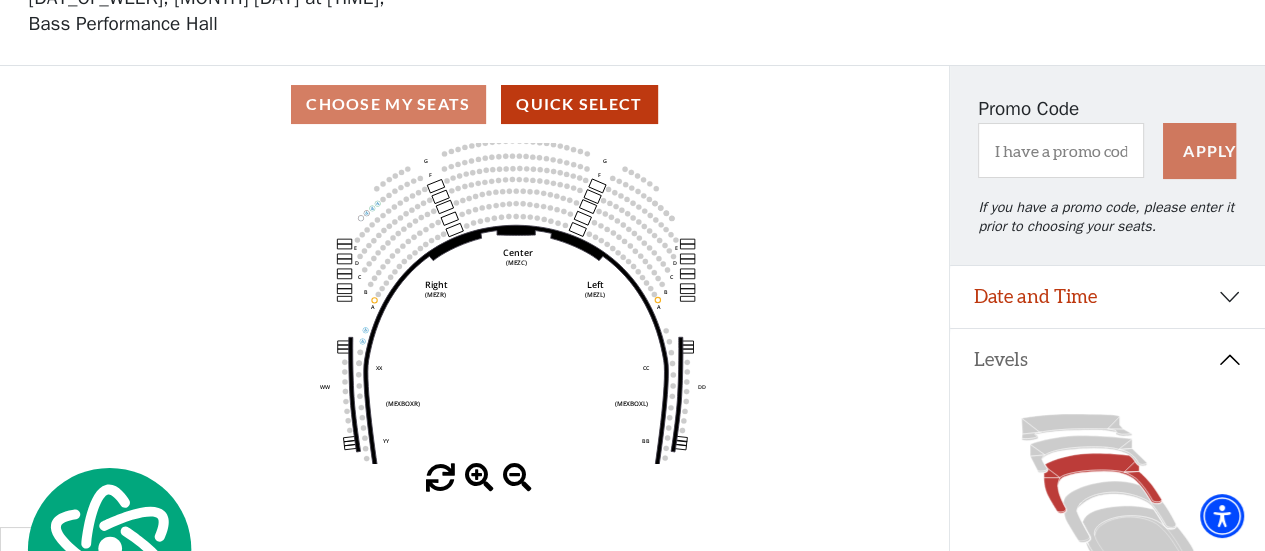 scroll, scrollTop: 0, scrollLeft: 0, axis: both 